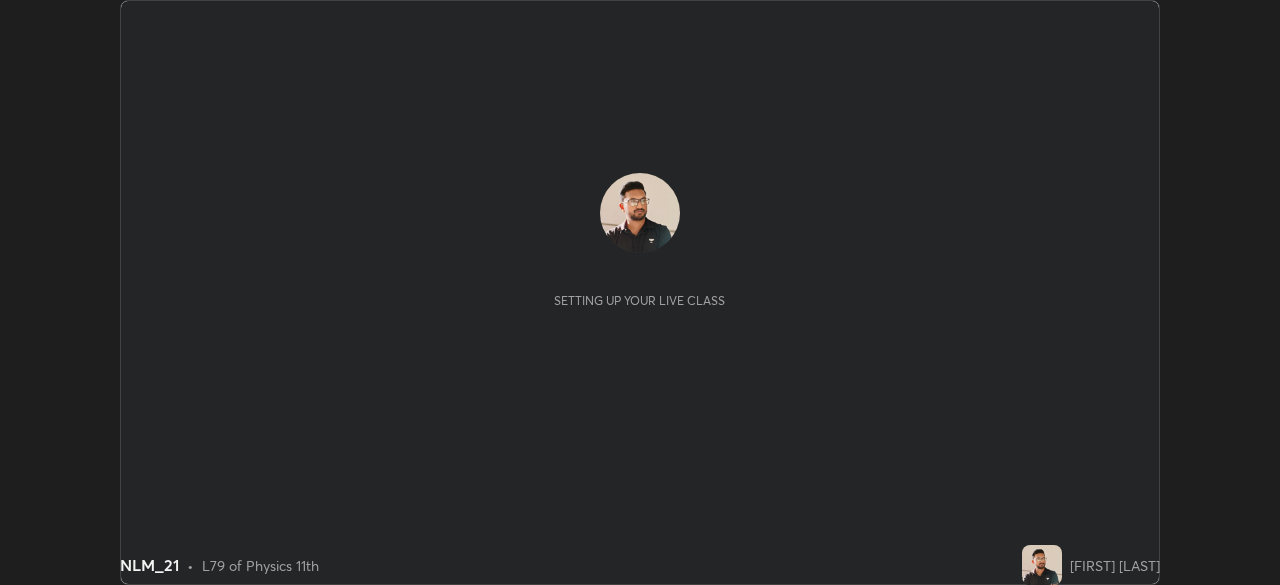 scroll, scrollTop: 0, scrollLeft: 0, axis: both 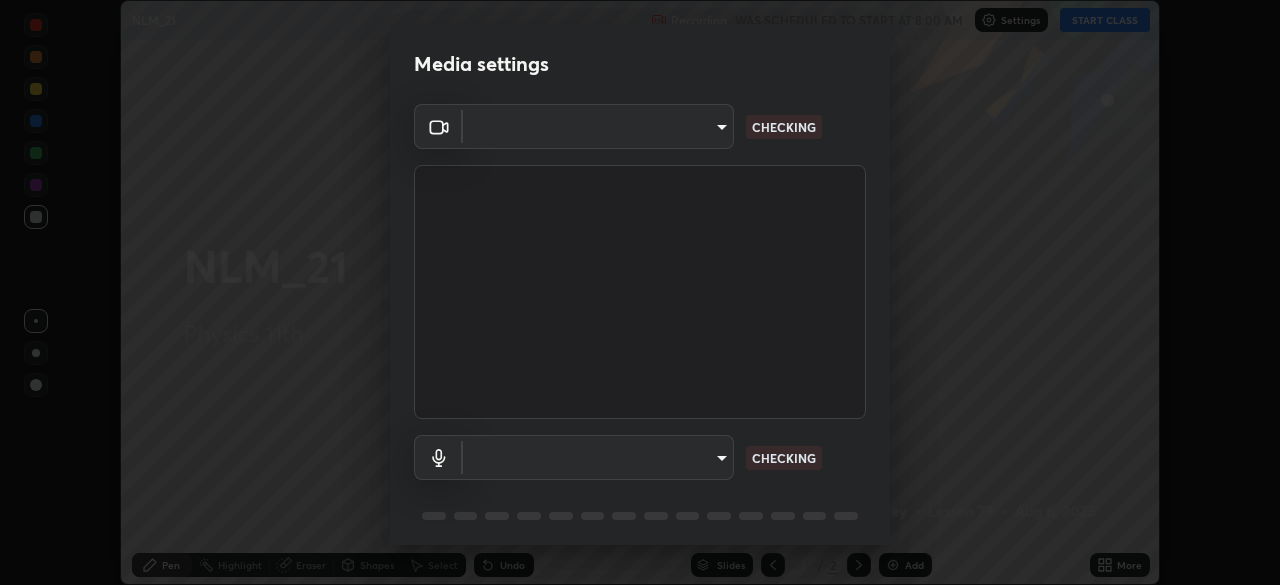type on "55598c20c3627f74fde2fa62c56176c6afd958eb63f7086a397ce1464aa3371d" 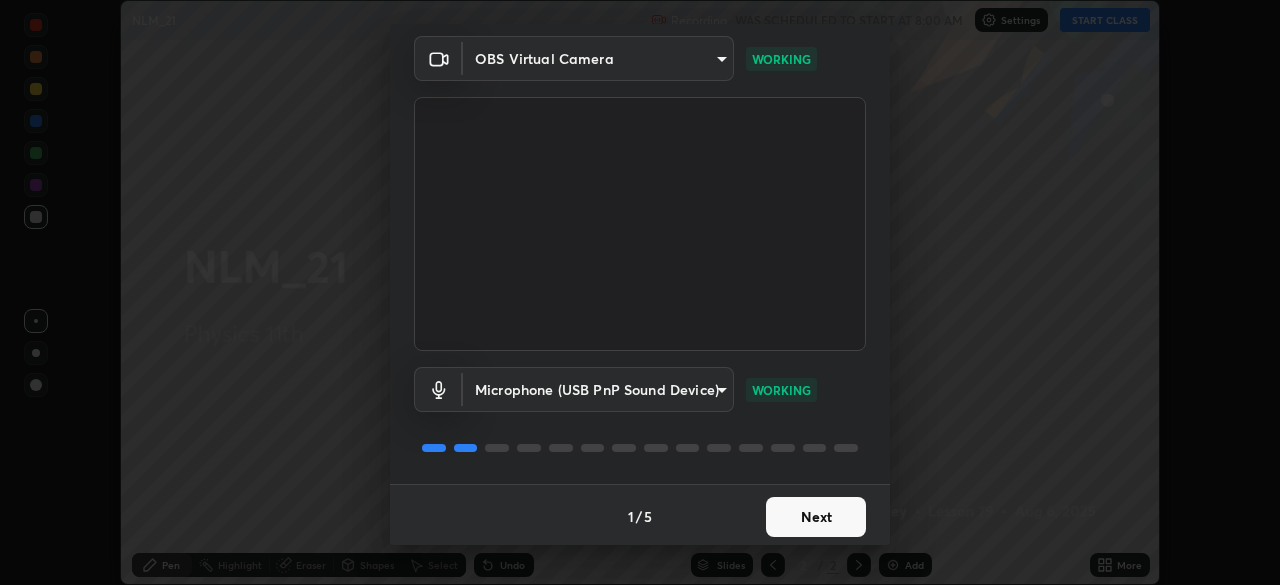 scroll, scrollTop: 70, scrollLeft: 0, axis: vertical 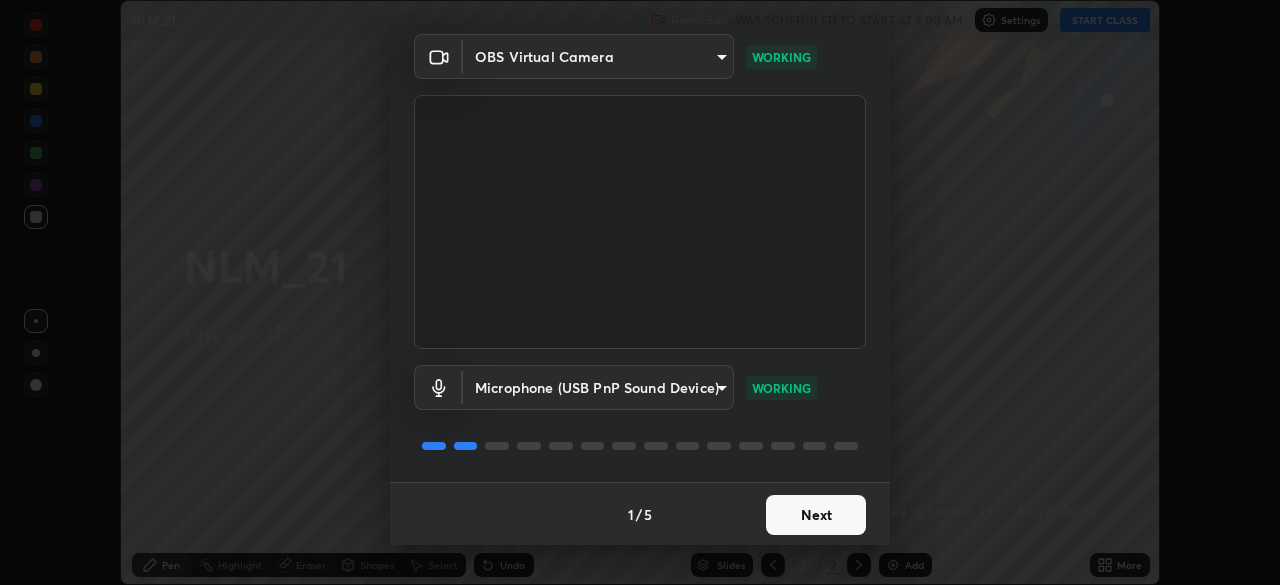 click on "Next" at bounding box center [816, 515] 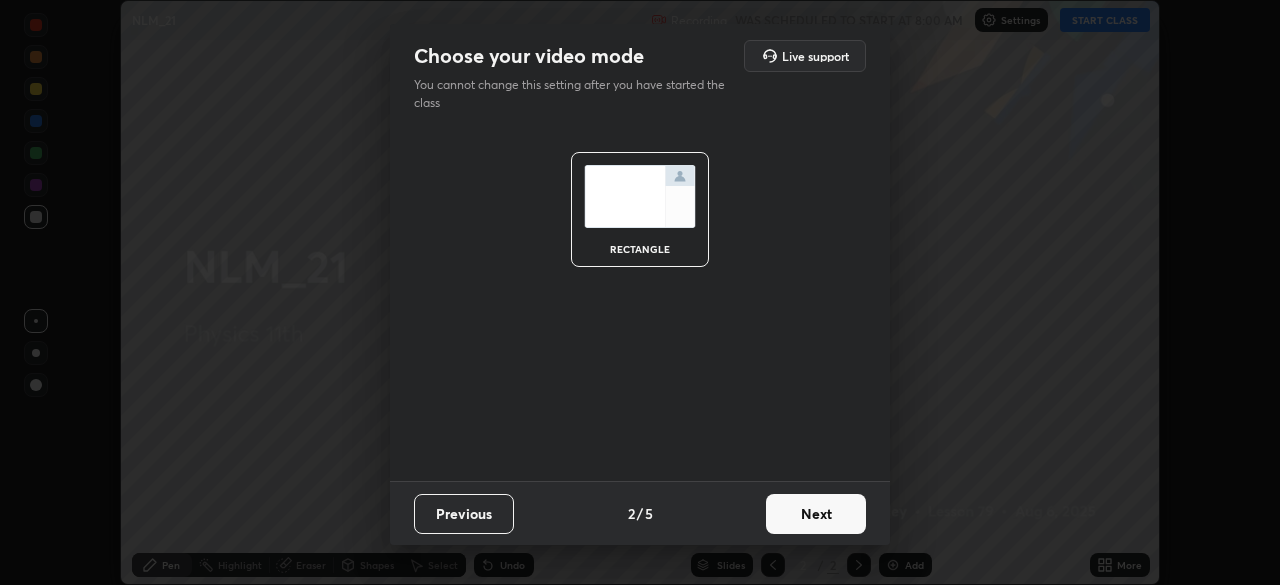 click on "Next" at bounding box center [816, 514] 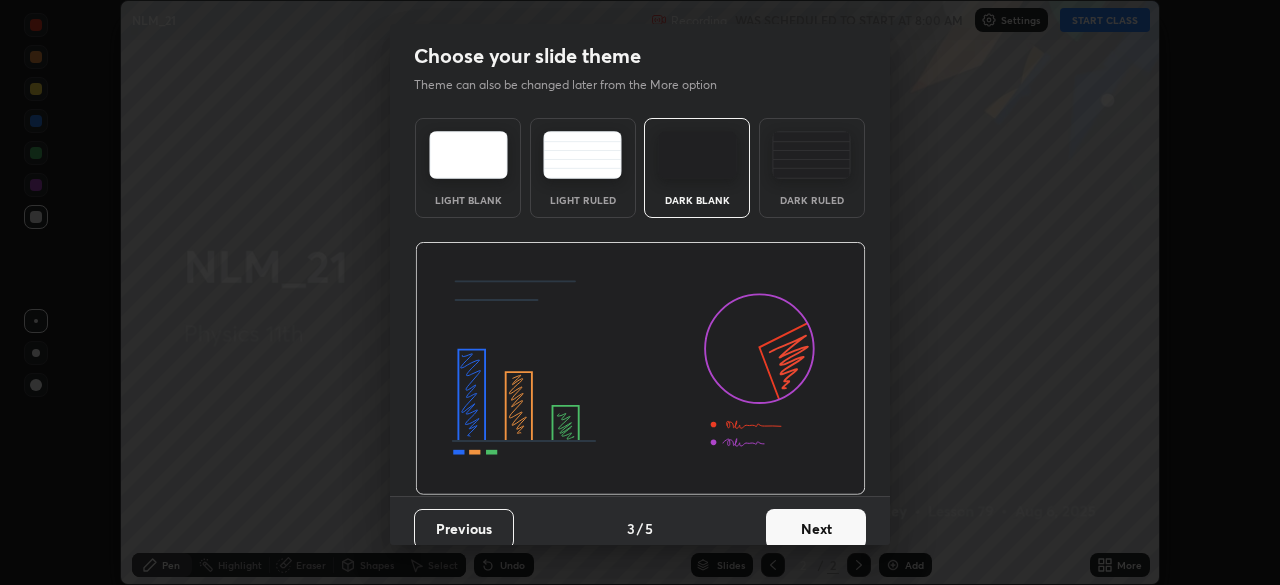 click on "Next" at bounding box center (816, 529) 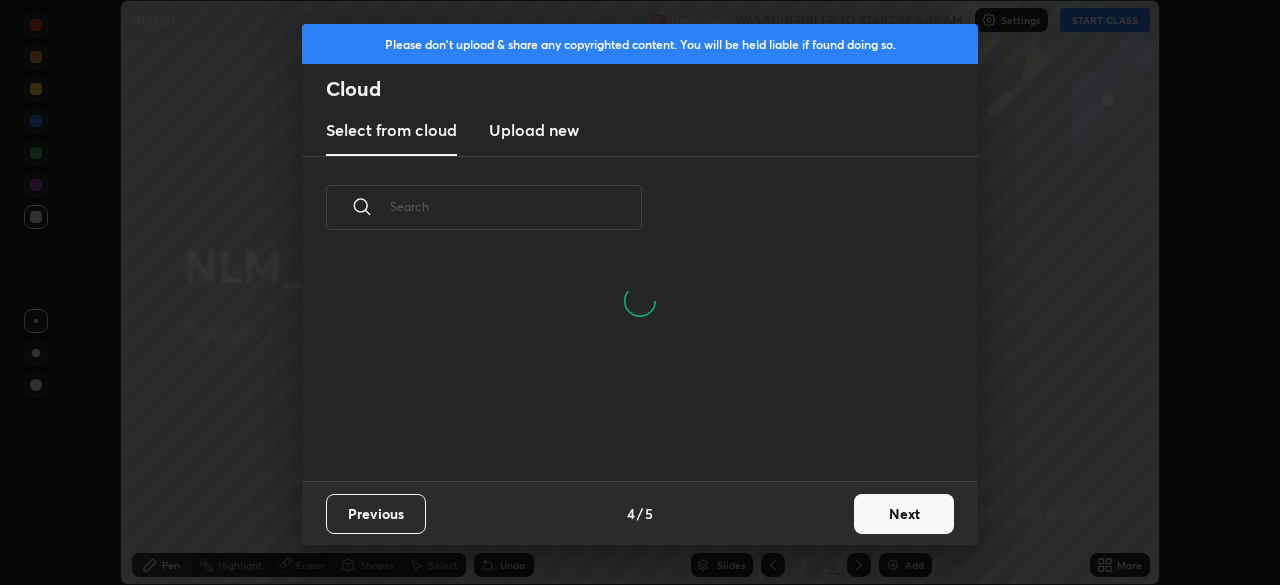 click on "Next" at bounding box center (904, 514) 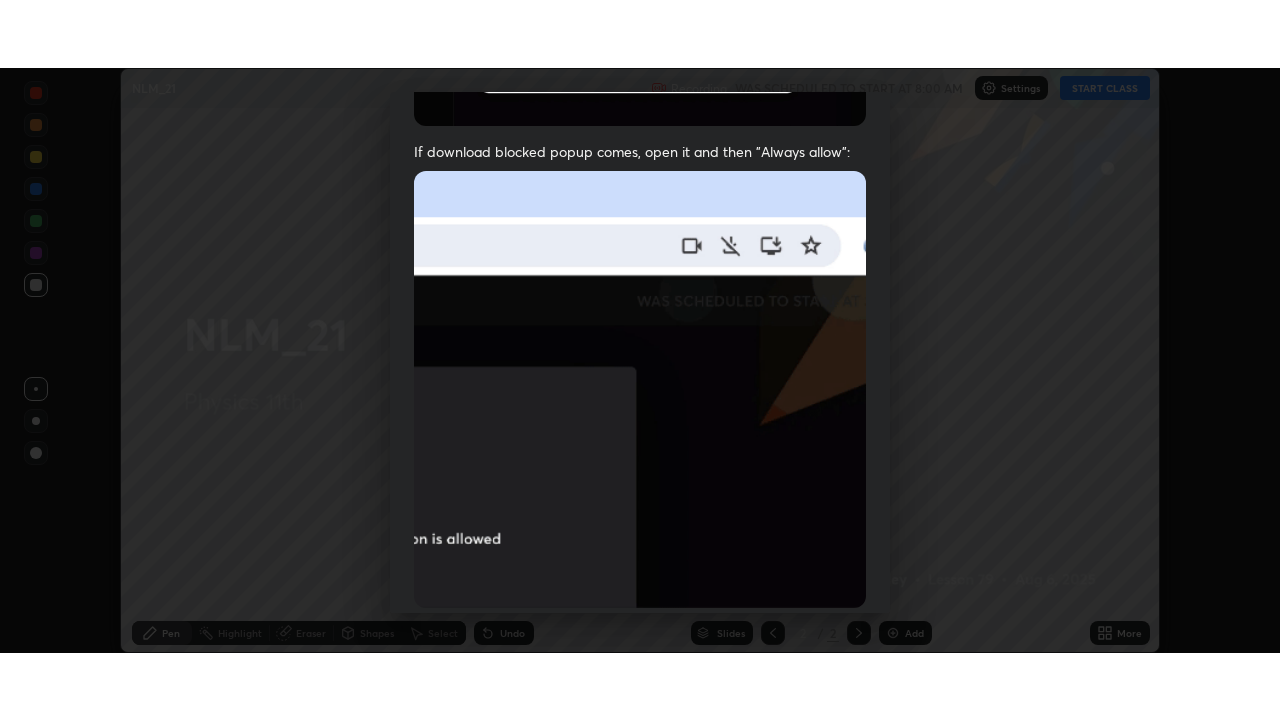 scroll, scrollTop: 478, scrollLeft: 0, axis: vertical 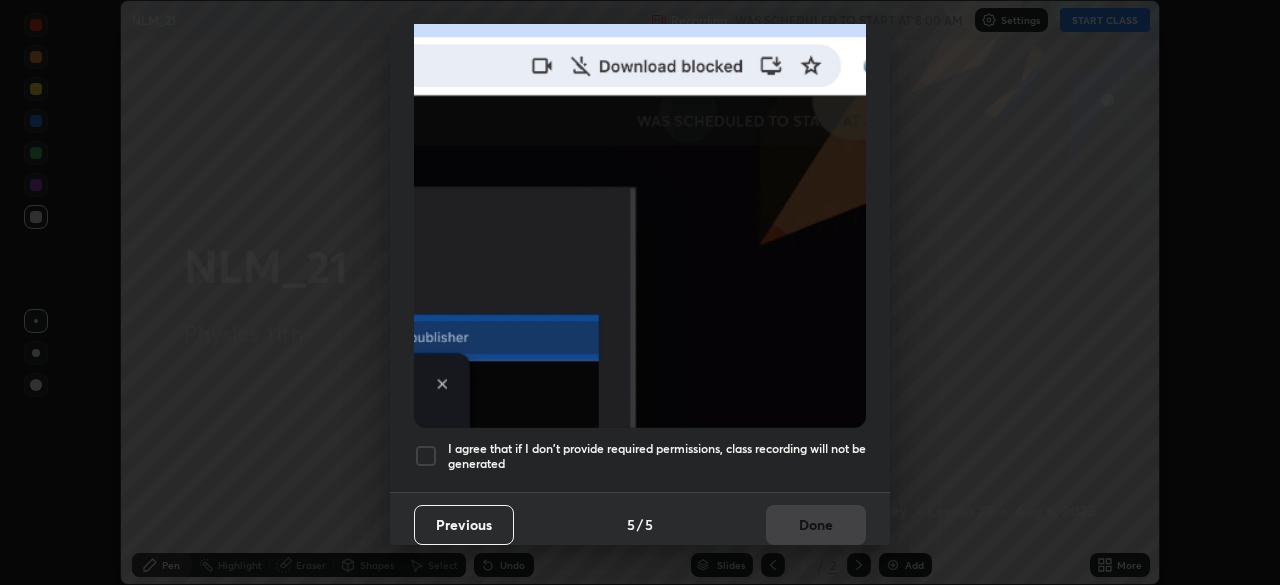 click at bounding box center [426, 456] 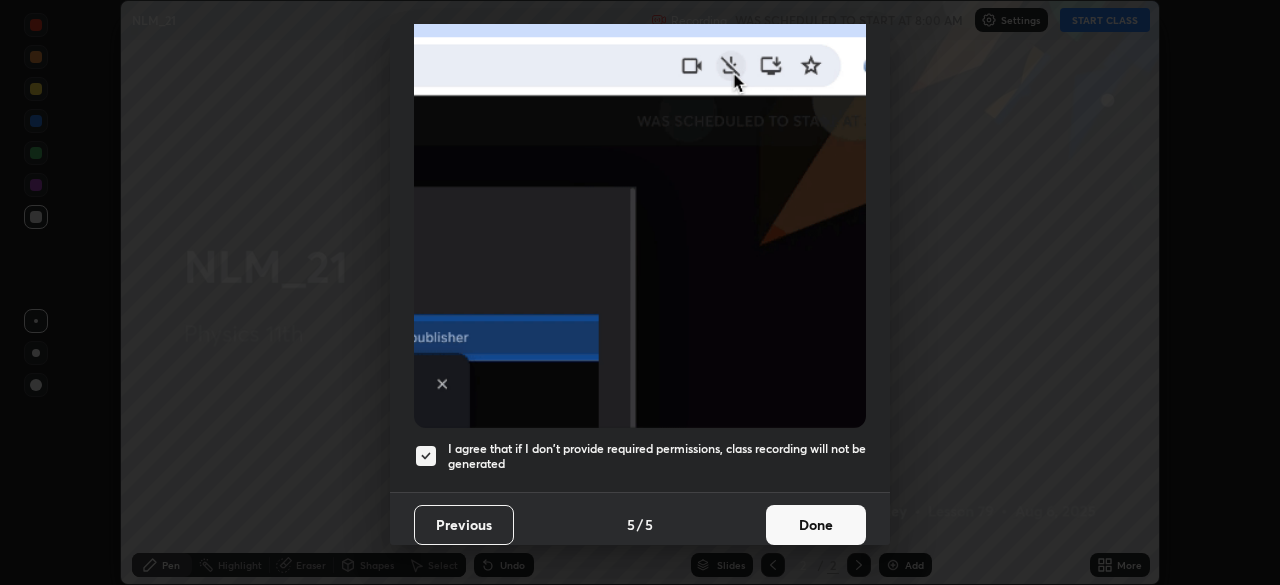 click on "Done" at bounding box center (816, 525) 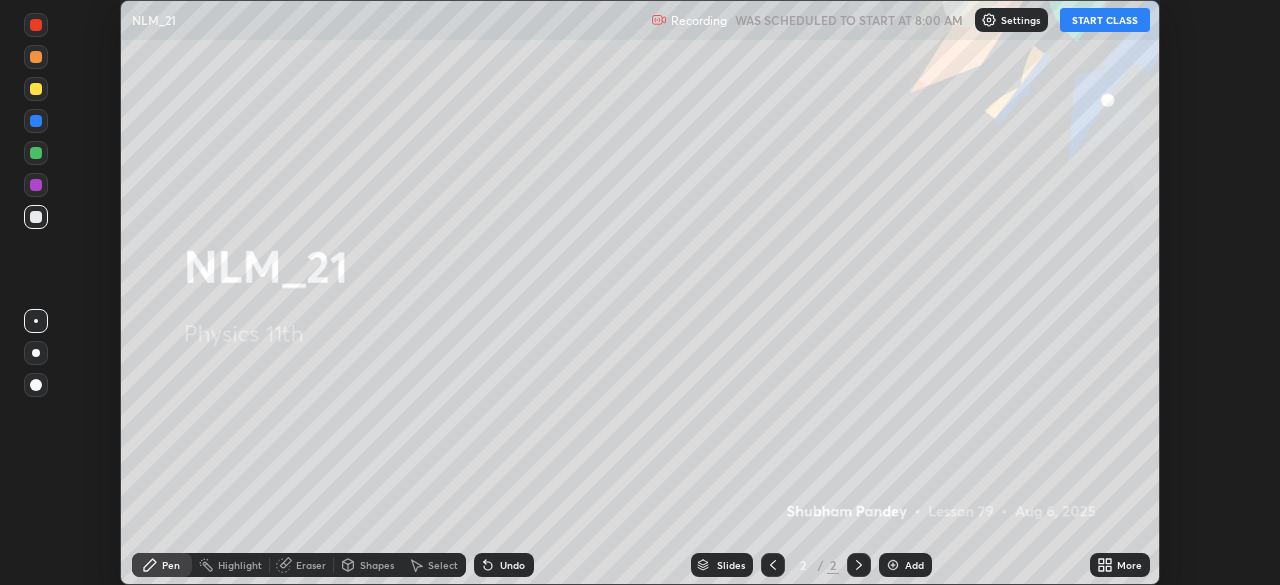 click on "START CLASS" at bounding box center (1105, 20) 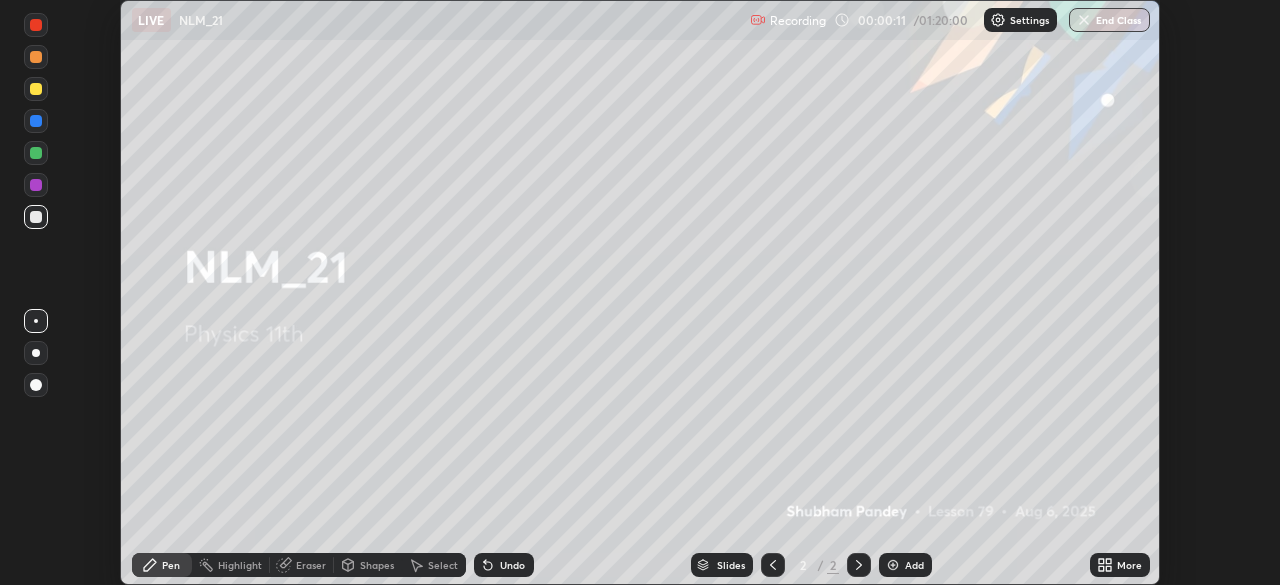 click 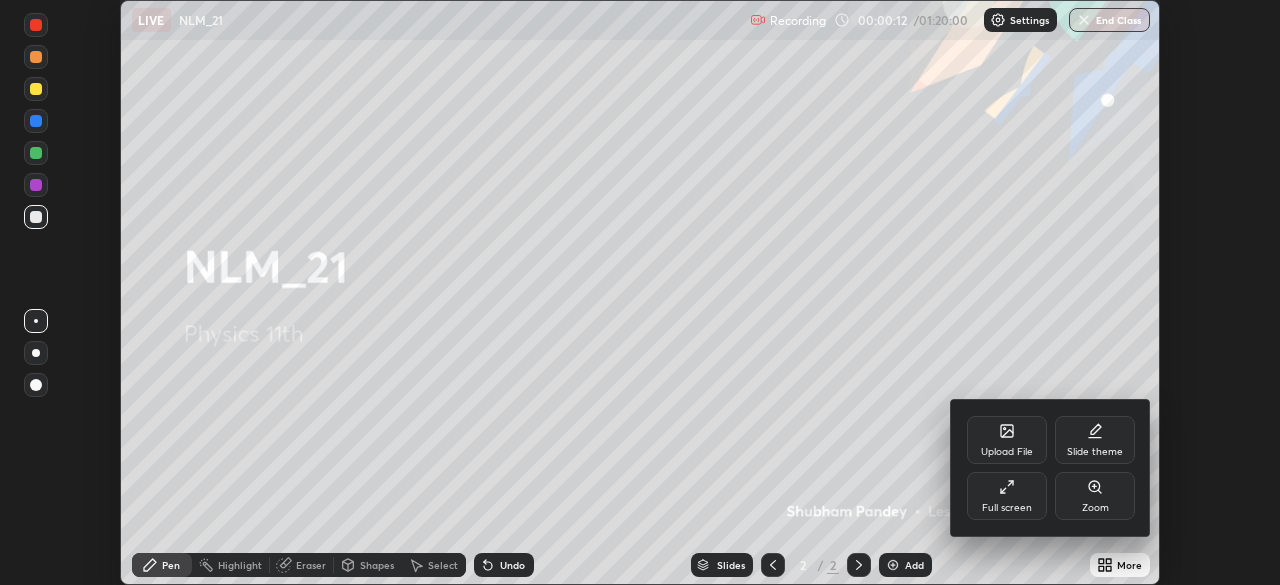 click on "Full screen" at bounding box center (1007, 508) 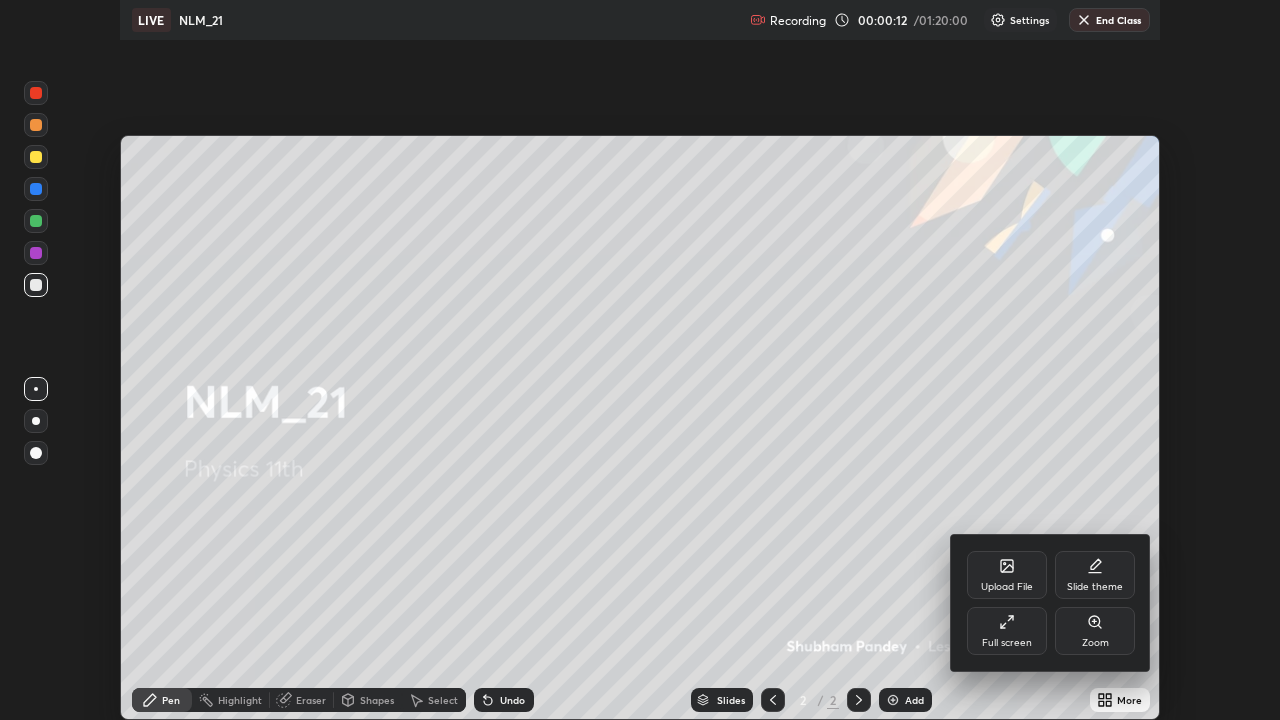 scroll, scrollTop: 99280, scrollLeft: 98720, axis: both 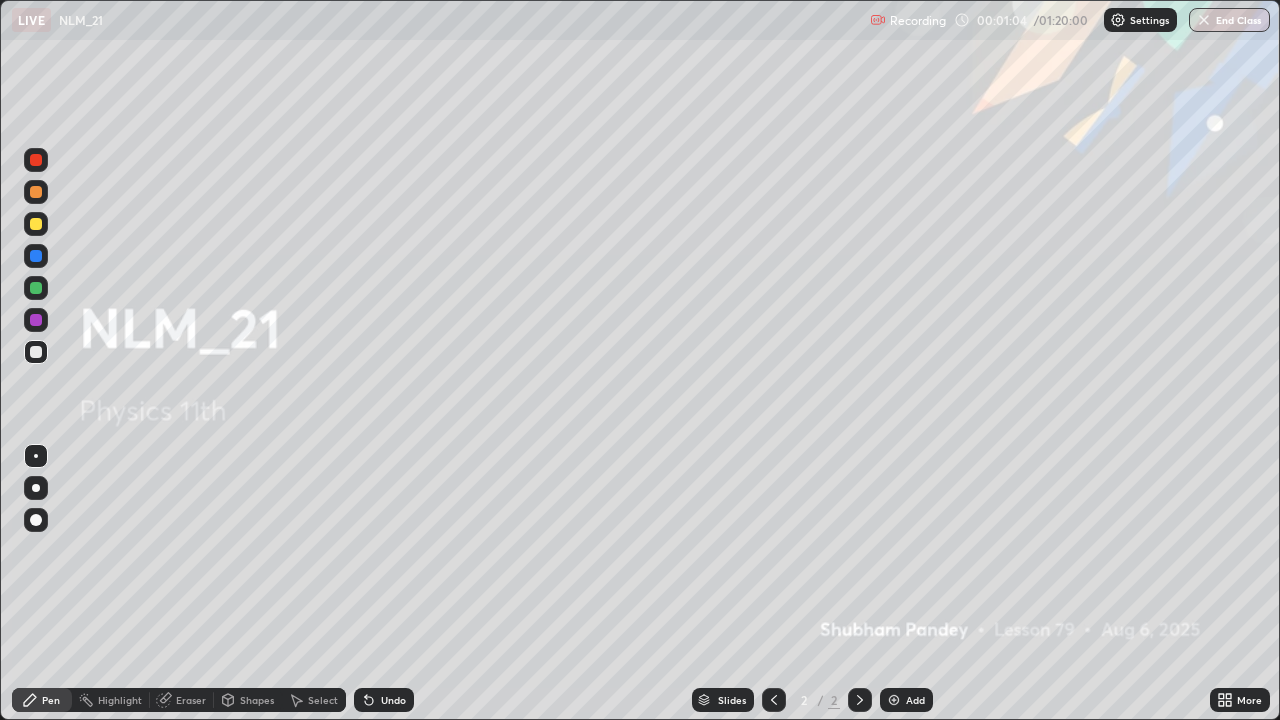 click at bounding box center (36, 224) 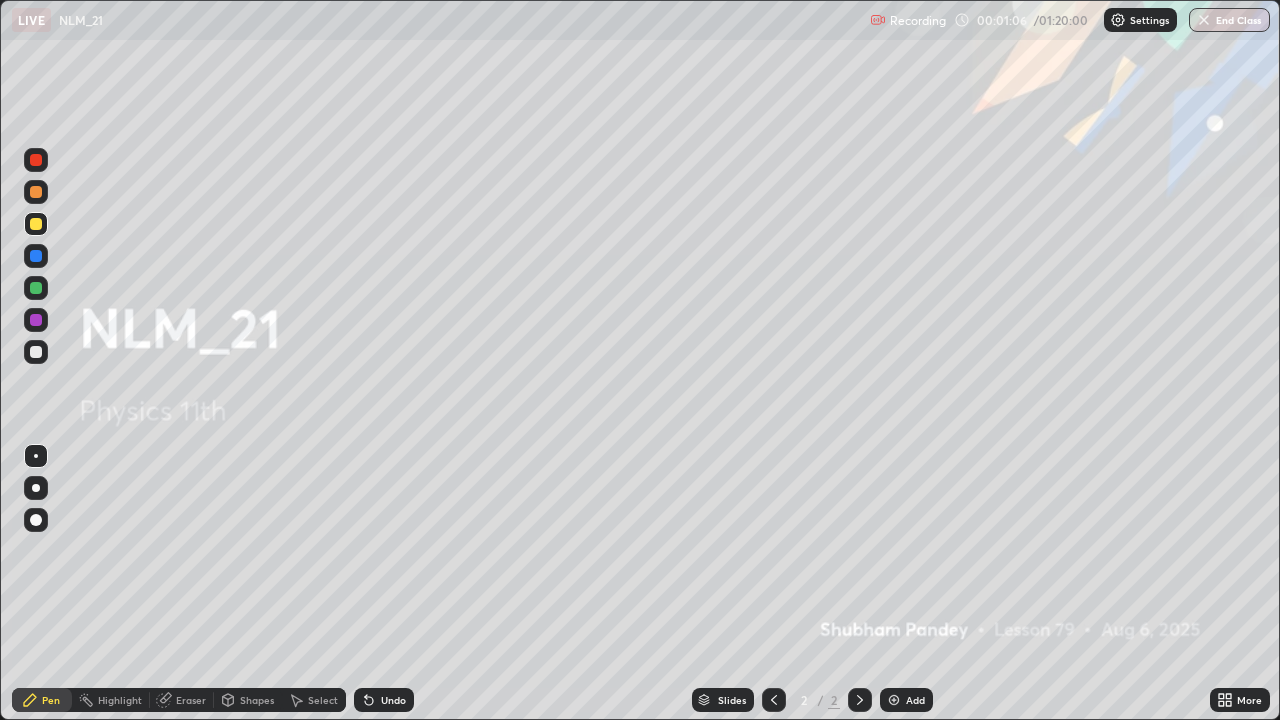 click at bounding box center (36, 488) 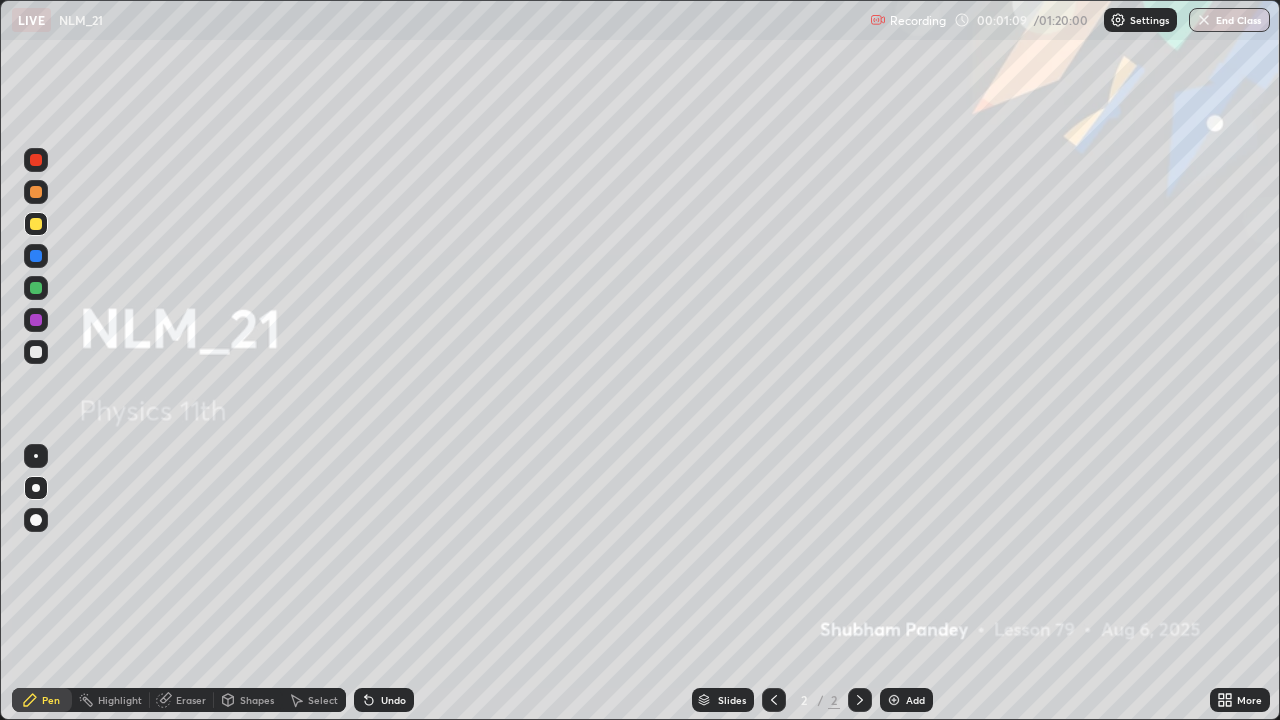 click at bounding box center [894, 700] 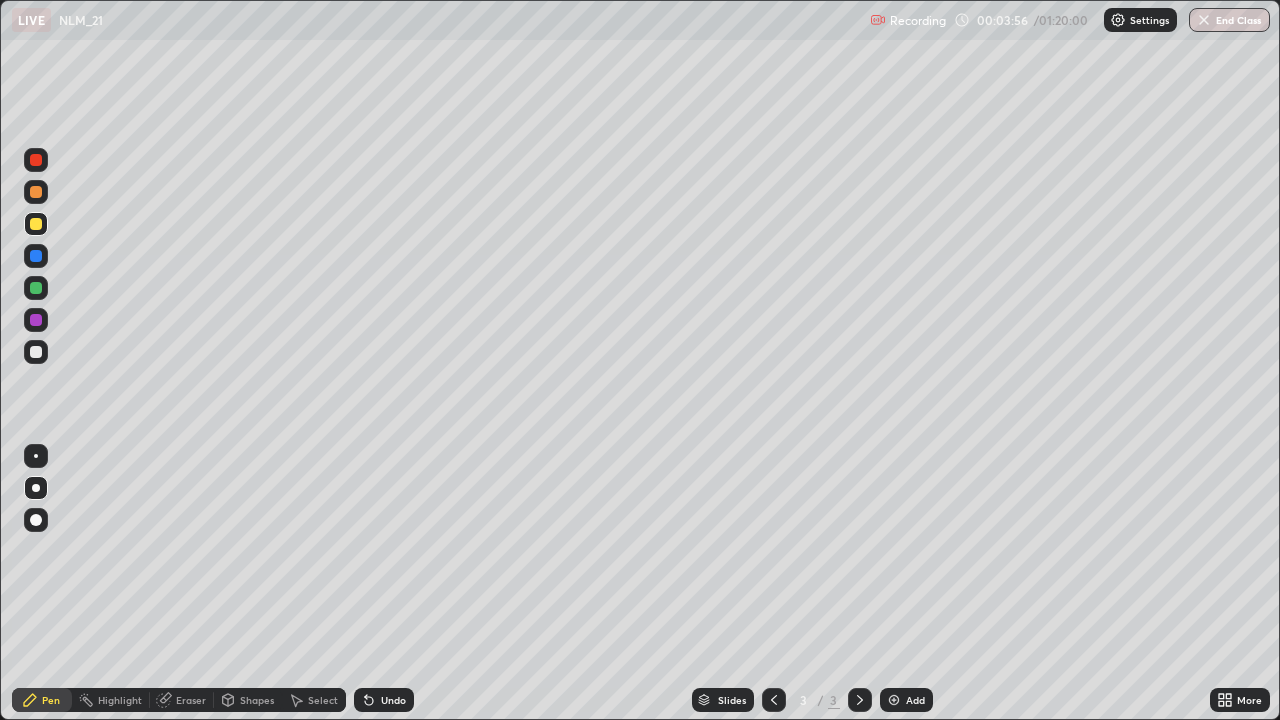 click on "More" at bounding box center [1249, 700] 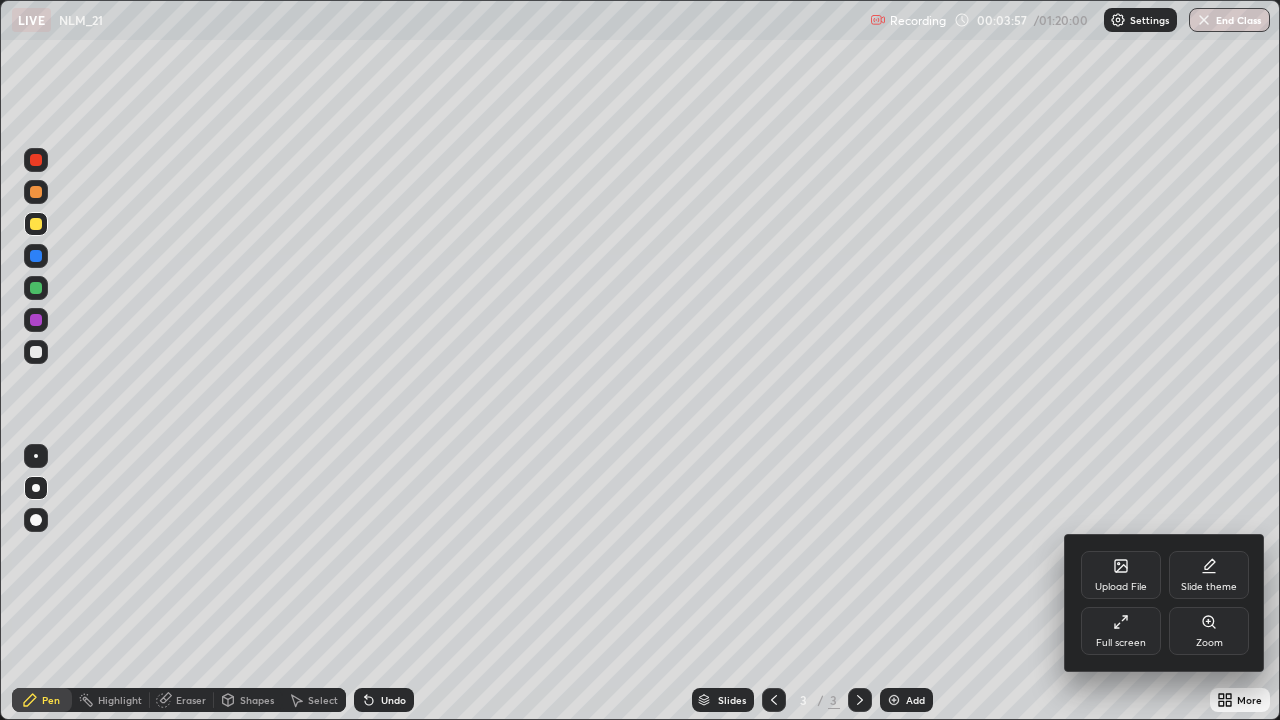 click on "Full screen" at bounding box center [1121, 631] 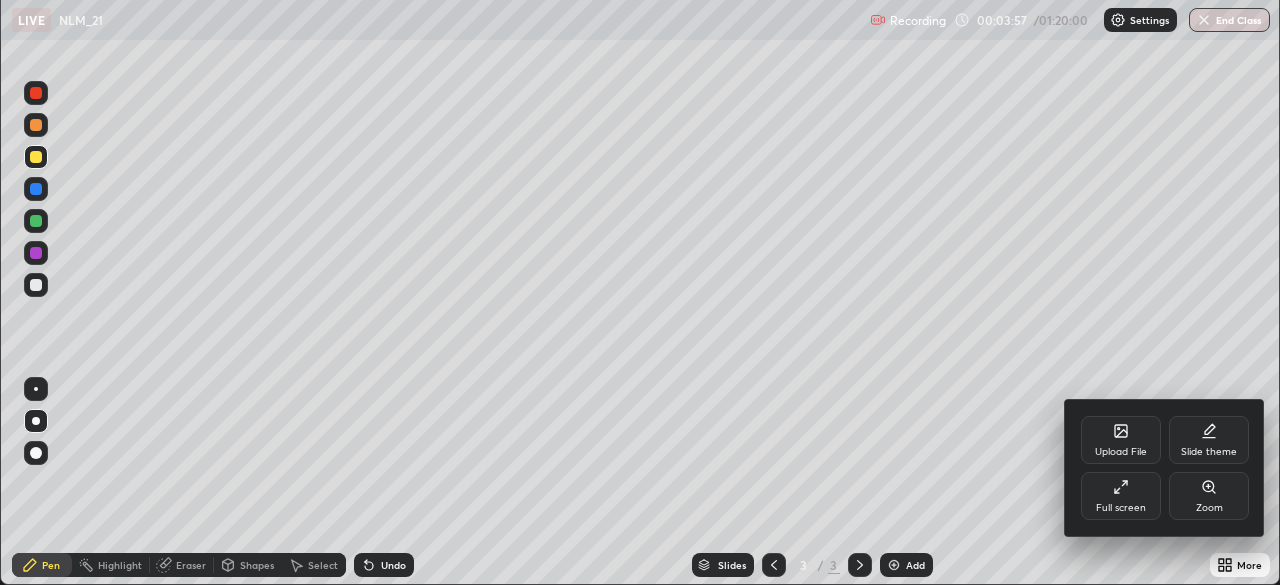 scroll, scrollTop: 585, scrollLeft: 1280, axis: both 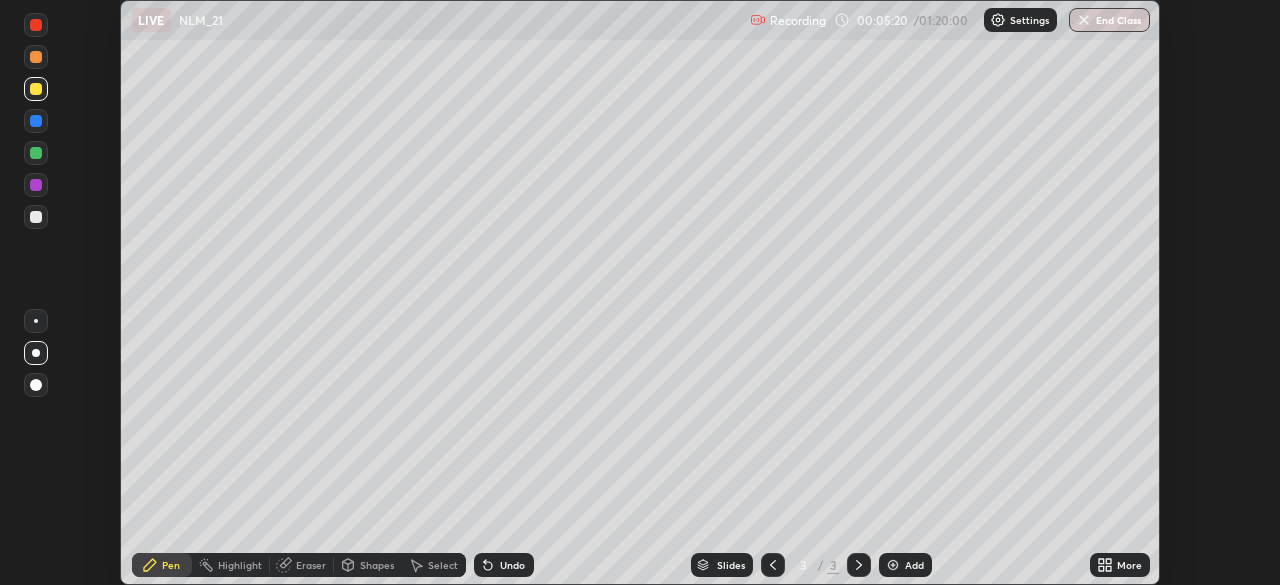 click on "Settings" at bounding box center [1029, 20] 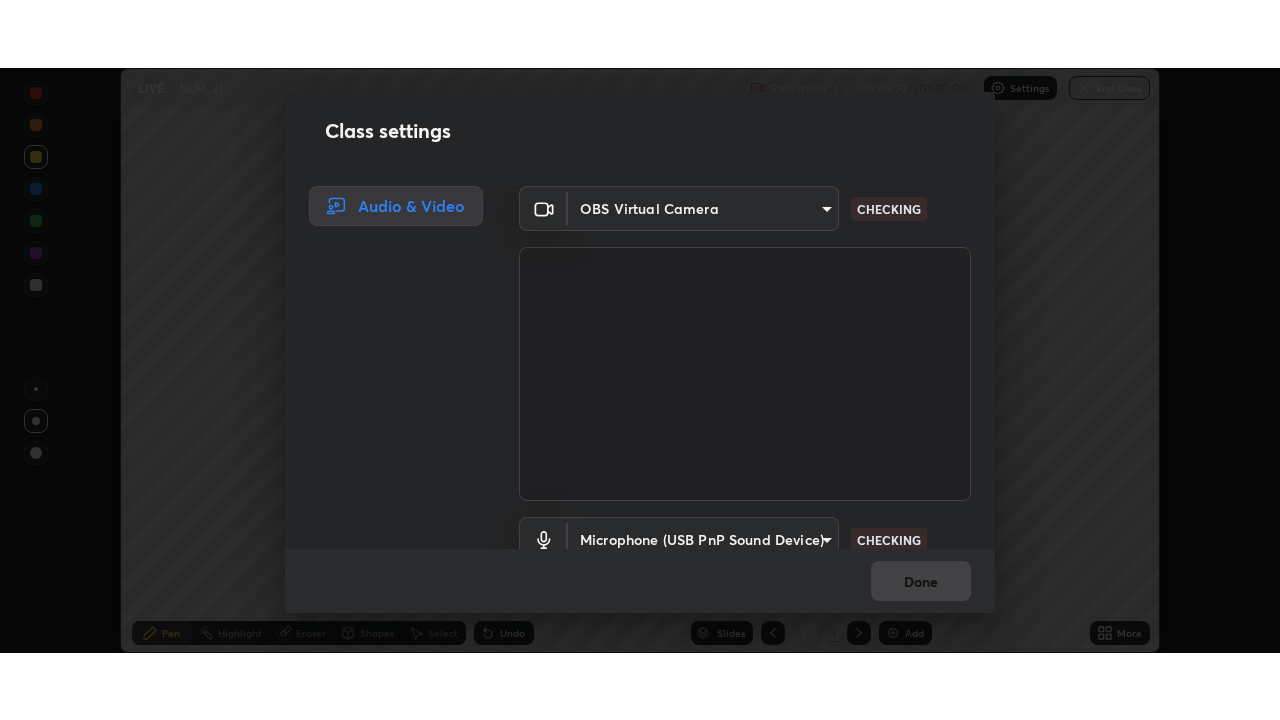 scroll, scrollTop: 90, scrollLeft: 0, axis: vertical 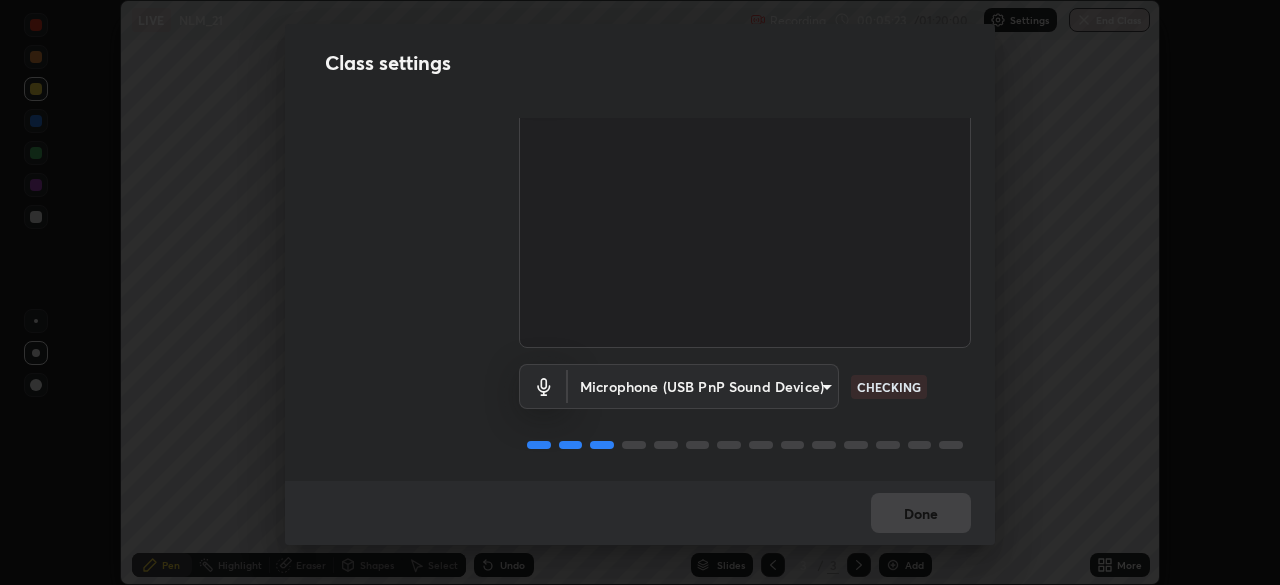click on "Erase all LIVE NLM_21 Recording 00:05:23 /  01:20:00 Settings End Class Setting up your live class NLM_21 • L79 of Physics 11th [FIRST] [LAST] Pen Highlight Eraser Shapes Select Undo Slides 3 / 3 Add More No doubts shared Encourage your learners to ask a doubt for better clarity Report an issue Reason for reporting Buffering Chat not working Audio - Video sync issue Educator video quality low ​ Attach an image Report Class settings Audio & Video OBS Virtual Camera [HASH] CHECKING Microphone (USB PnP Sound Device) [HASH] CHECKING Done" at bounding box center (640, 292) 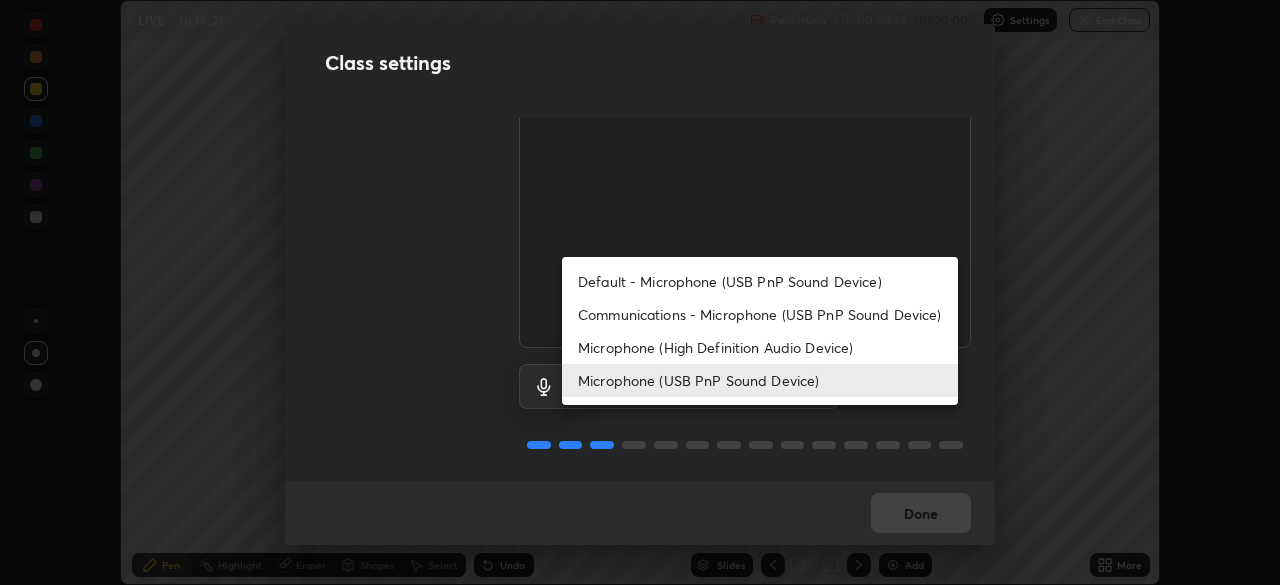 click on "Default - Microphone (USB PnP Sound Device)" at bounding box center (760, 281) 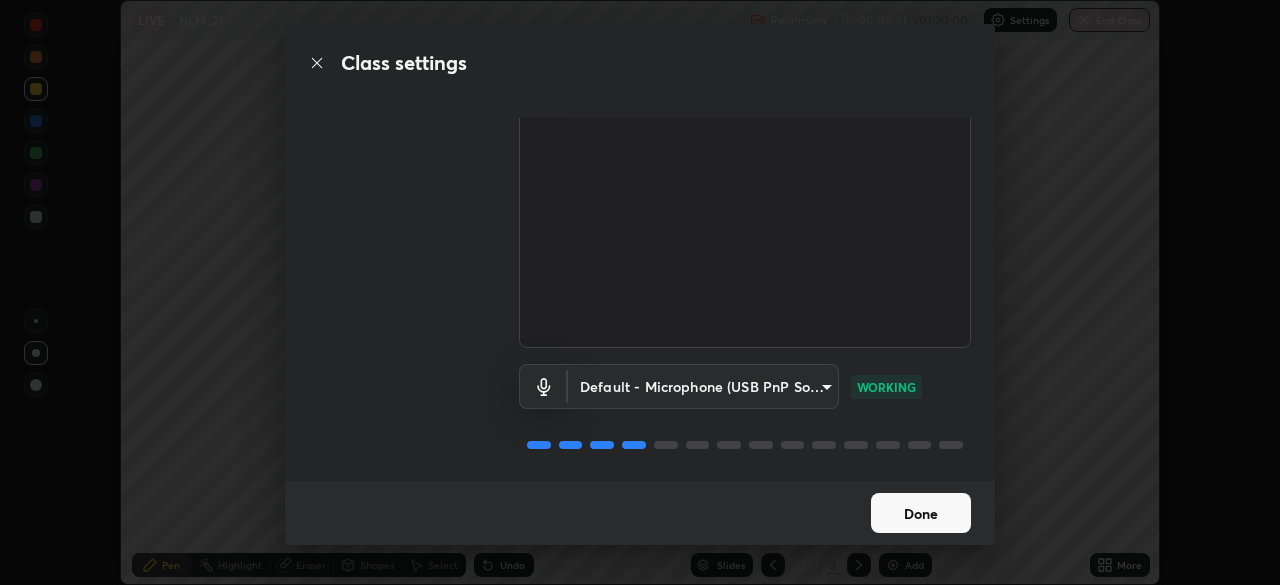 click on "Done" at bounding box center [921, 513] 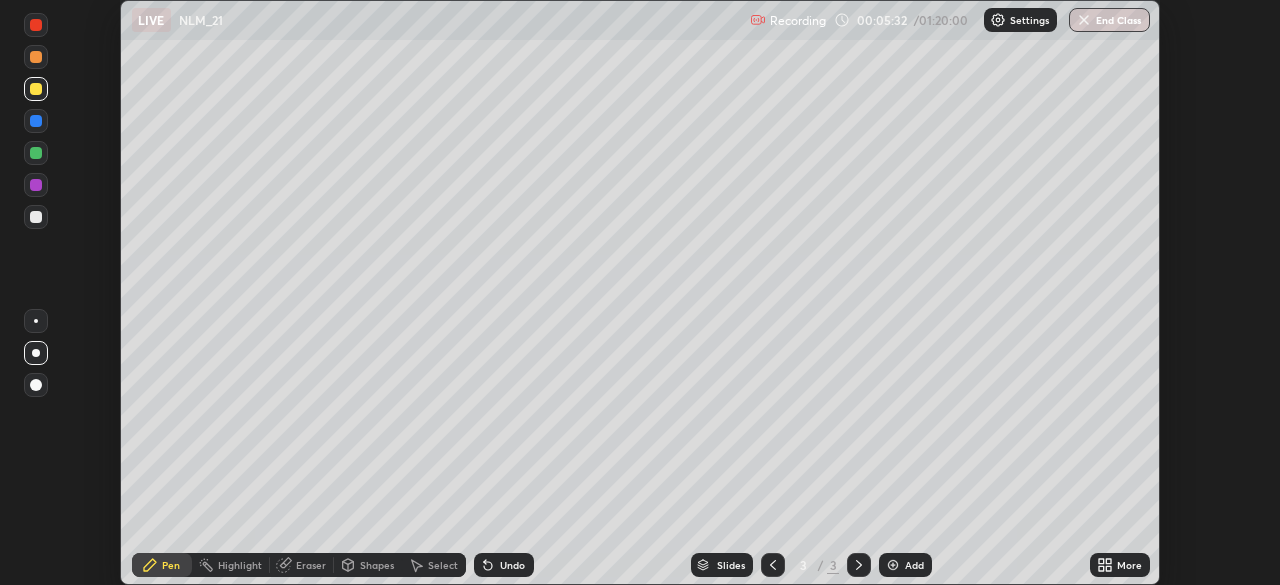 click 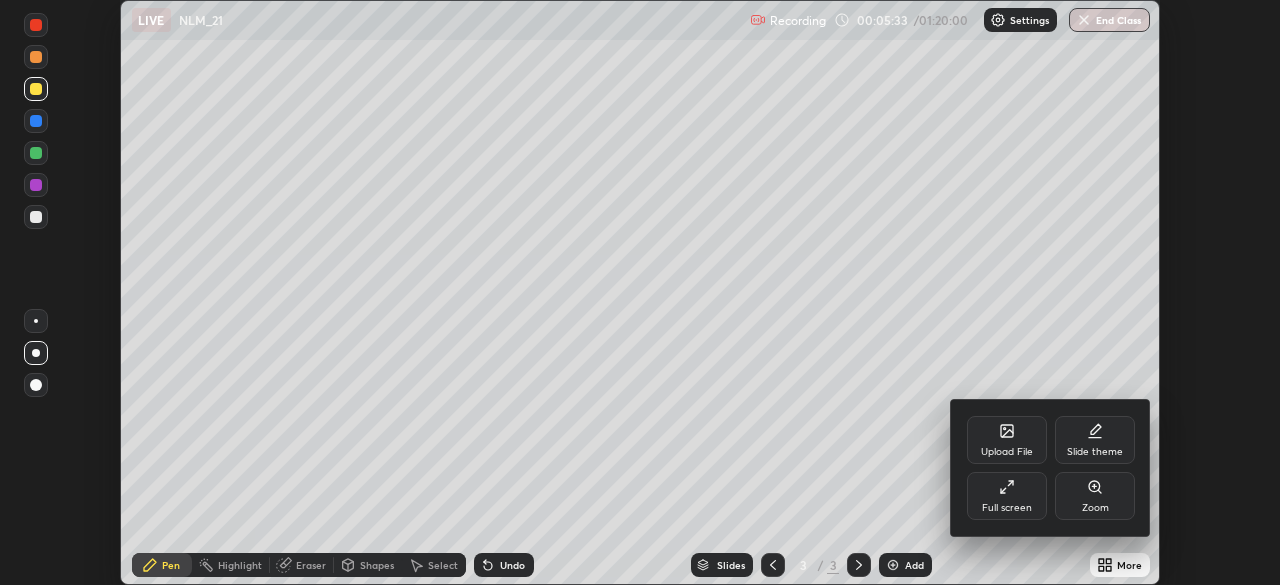 click on "Full screen" at bounding box center [1007, 508] 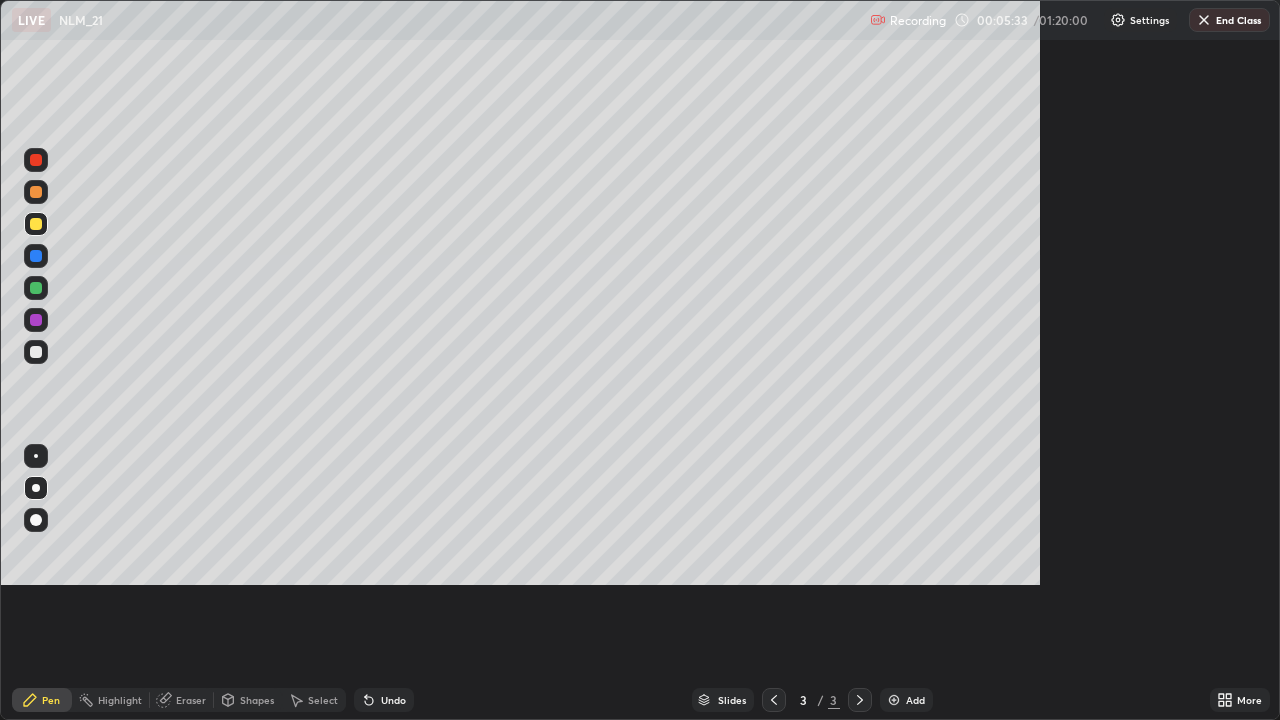 scroll, scrollTop: 99280, scrollLeft: 98720, axis: both 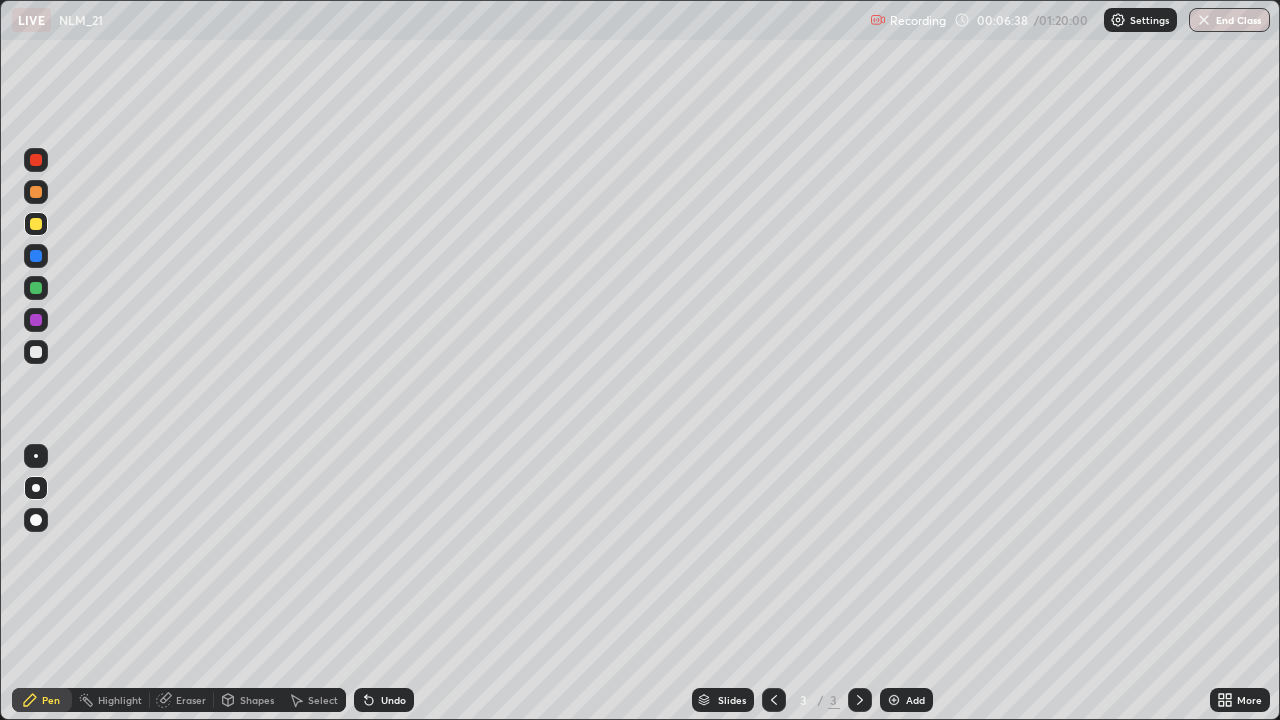 click at bounding box center [36, 224] 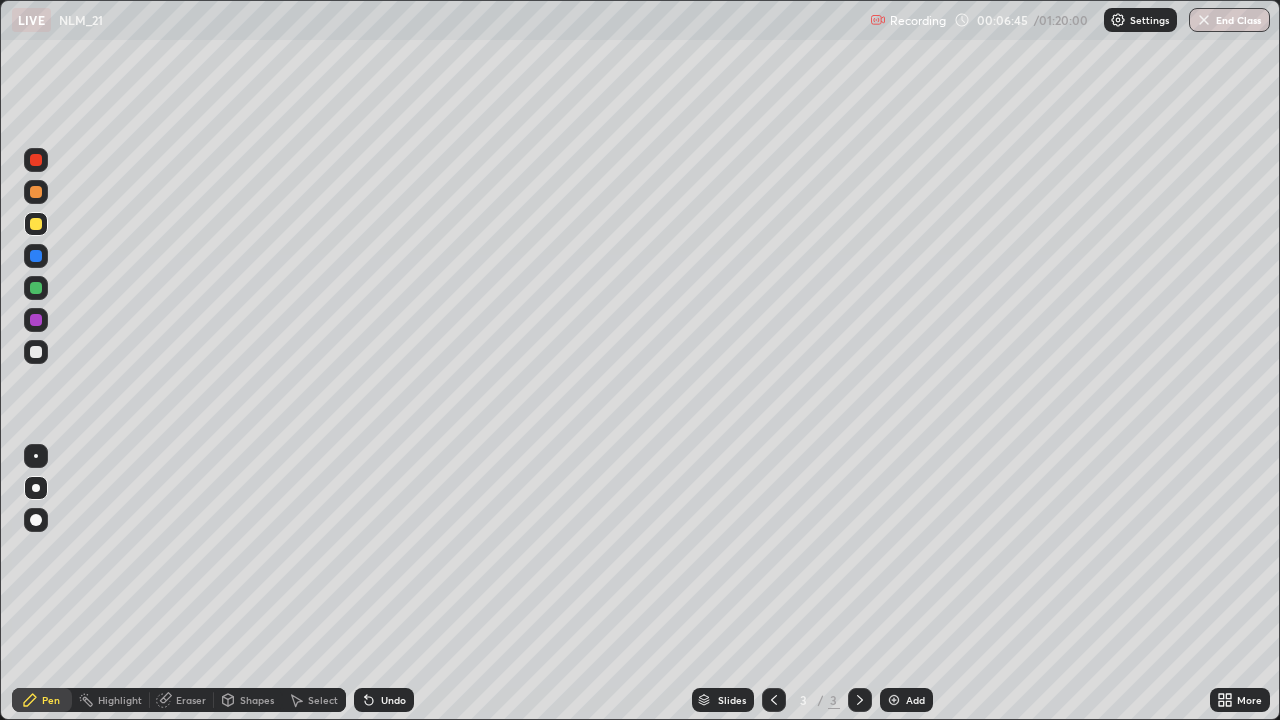 click on "Undo" at bounding box center [384, 700] 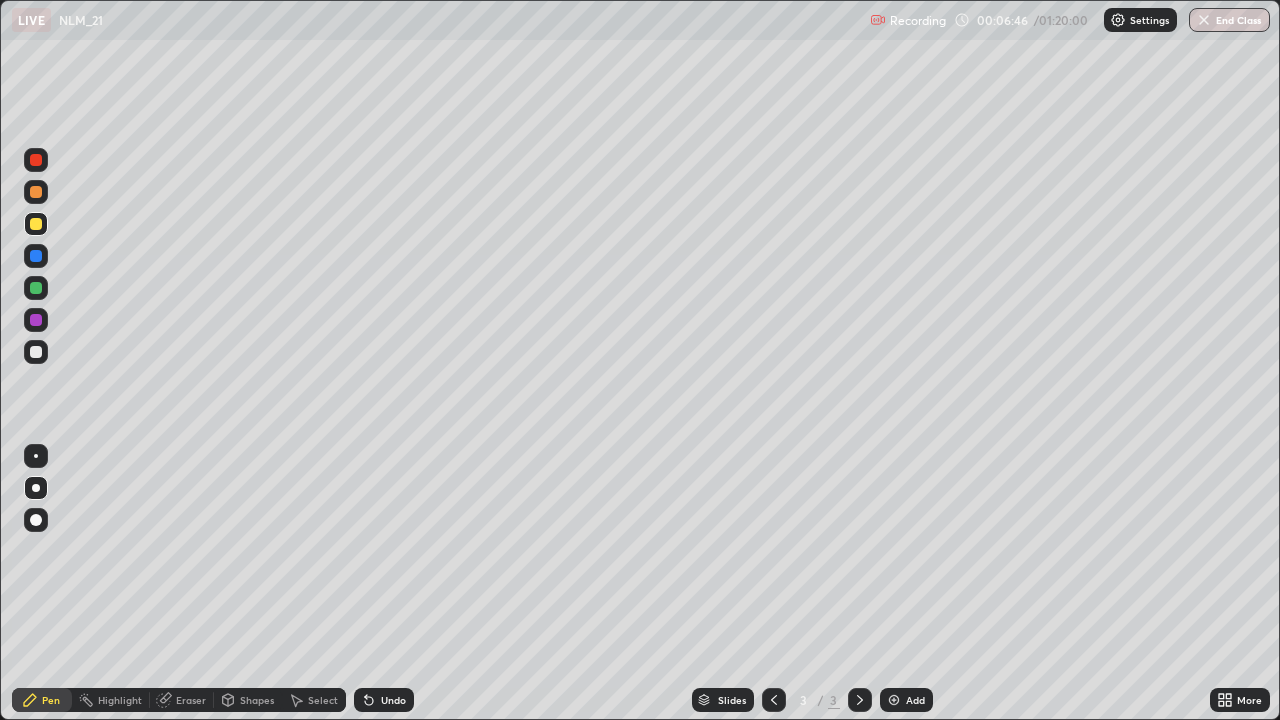 click on "Undo" at bounding box center [384, 700] 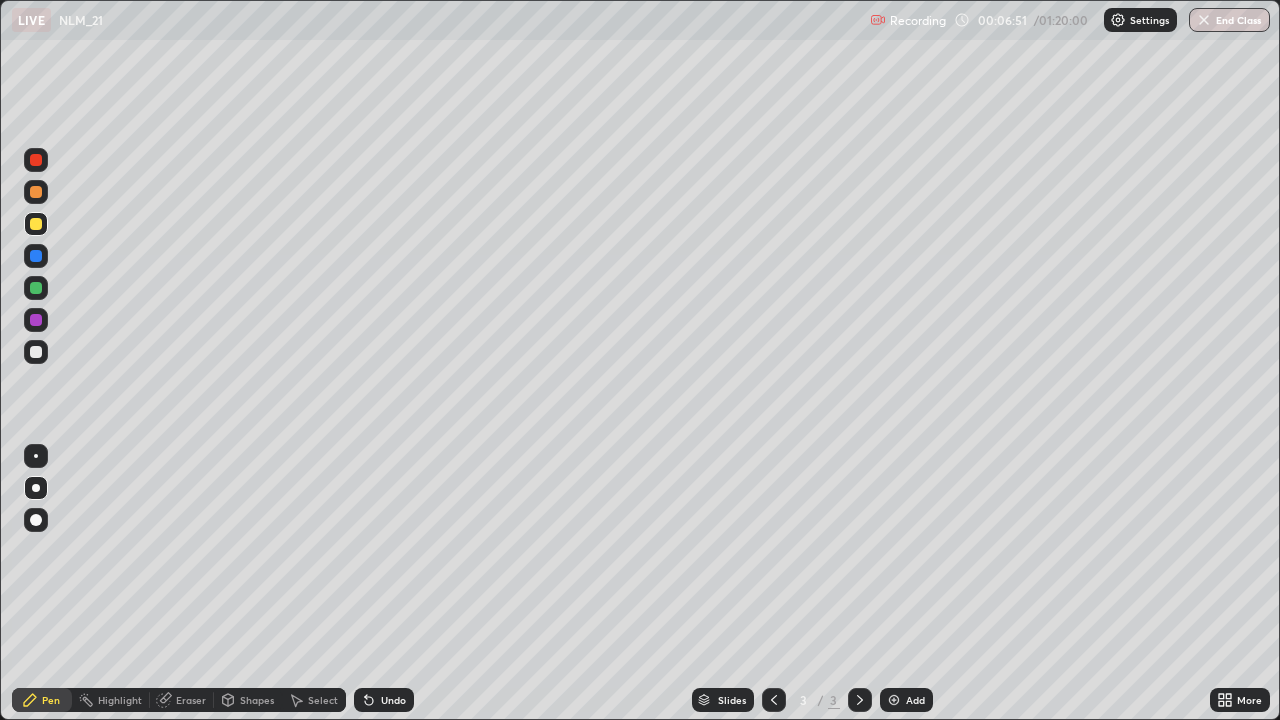 click on "Shapes" at bounding box center [257, 700] 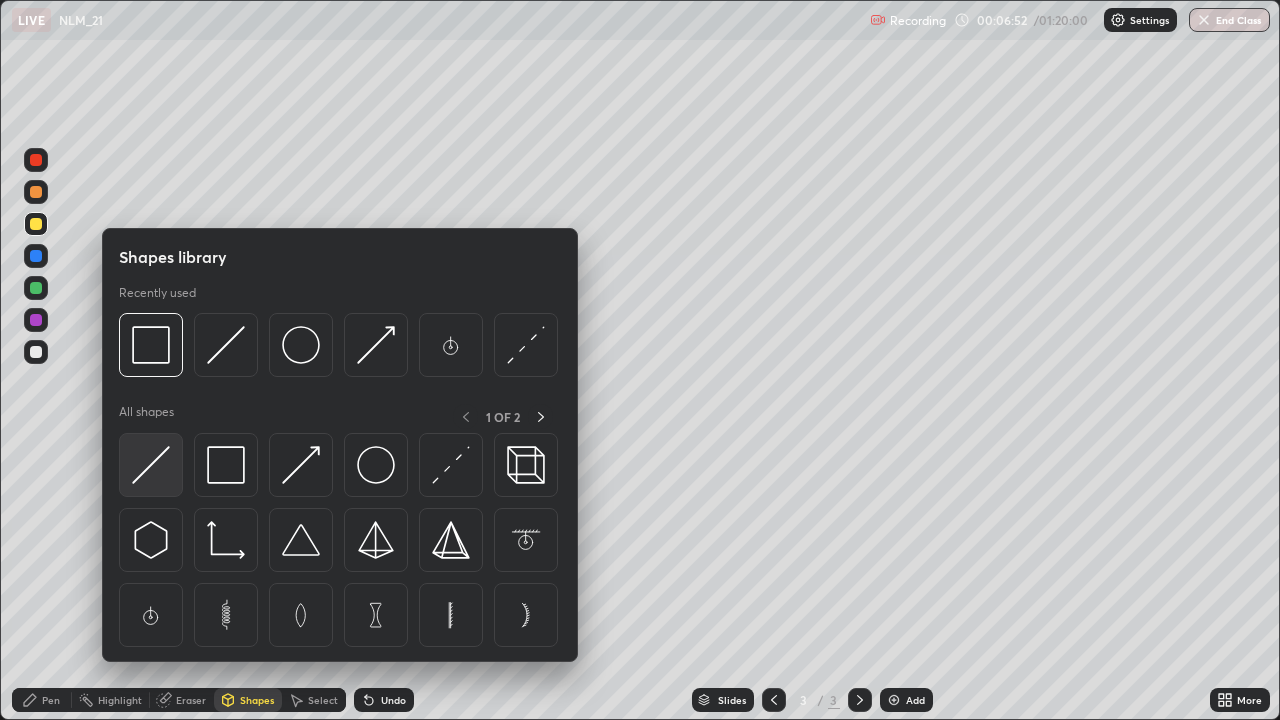 click at bounding box center (151, 465) 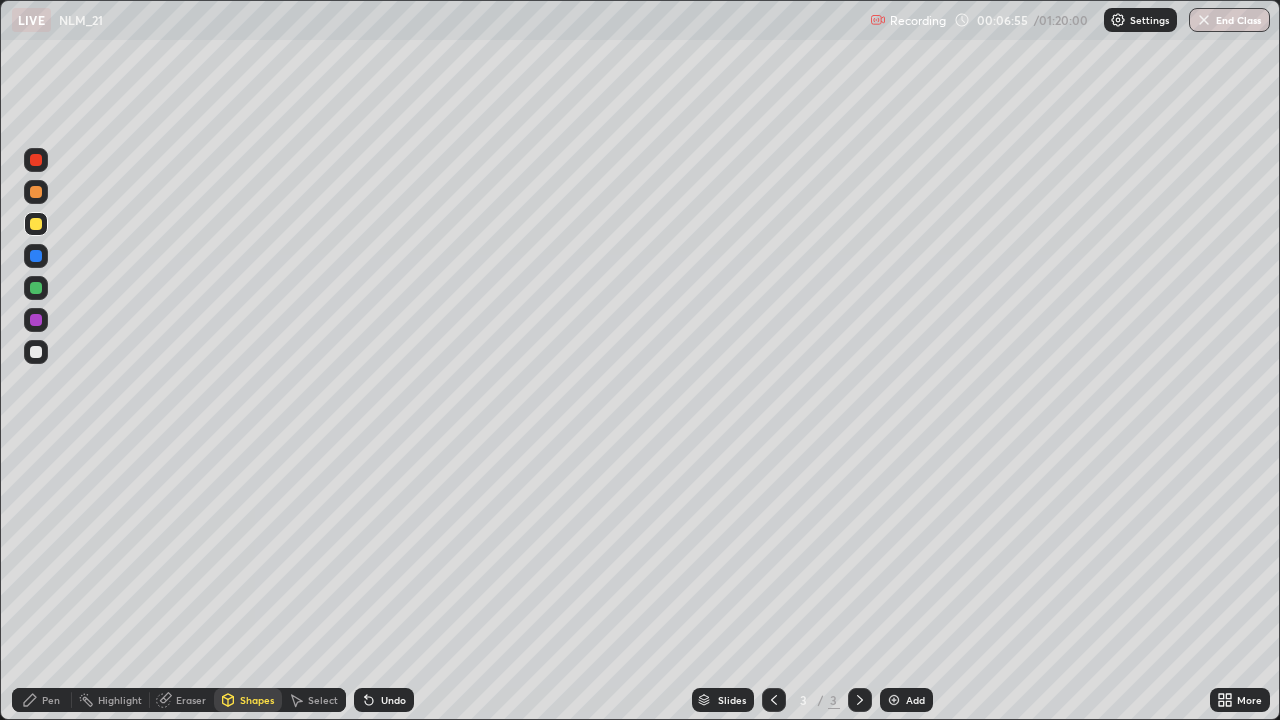 click on "Shapes" at bounding box center [257, 700] 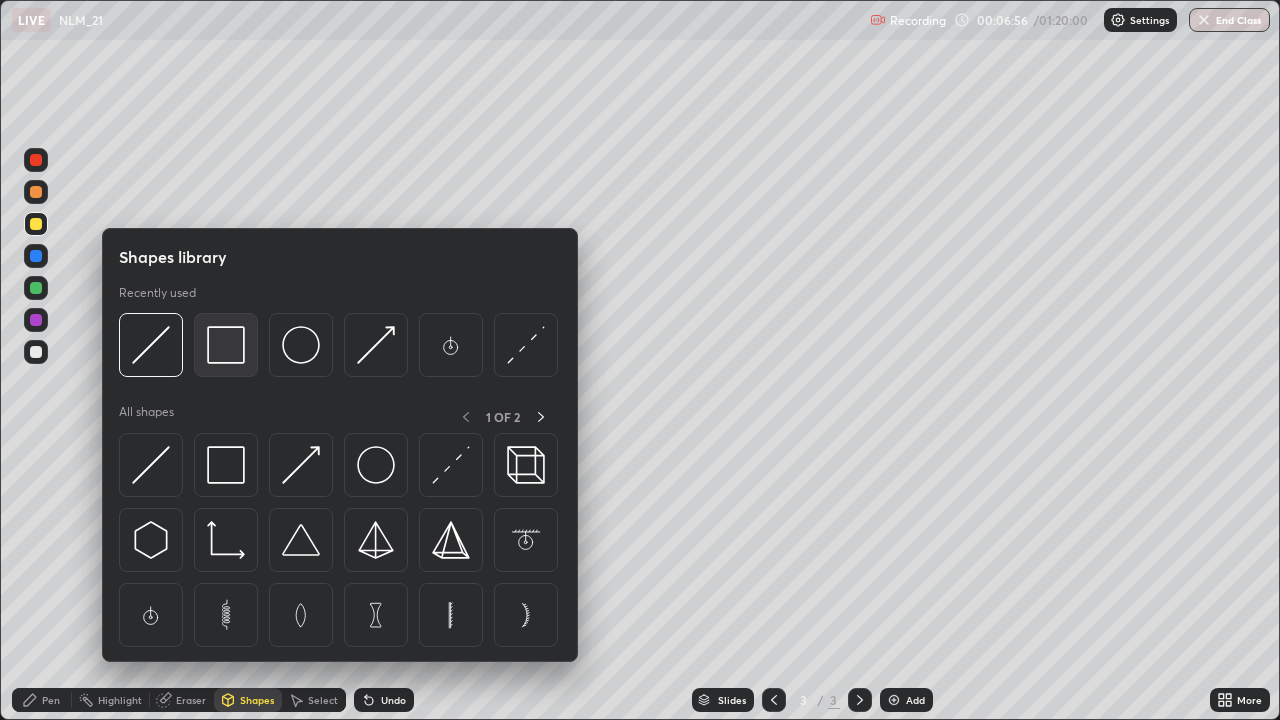 click at bounding box center [226, 345] 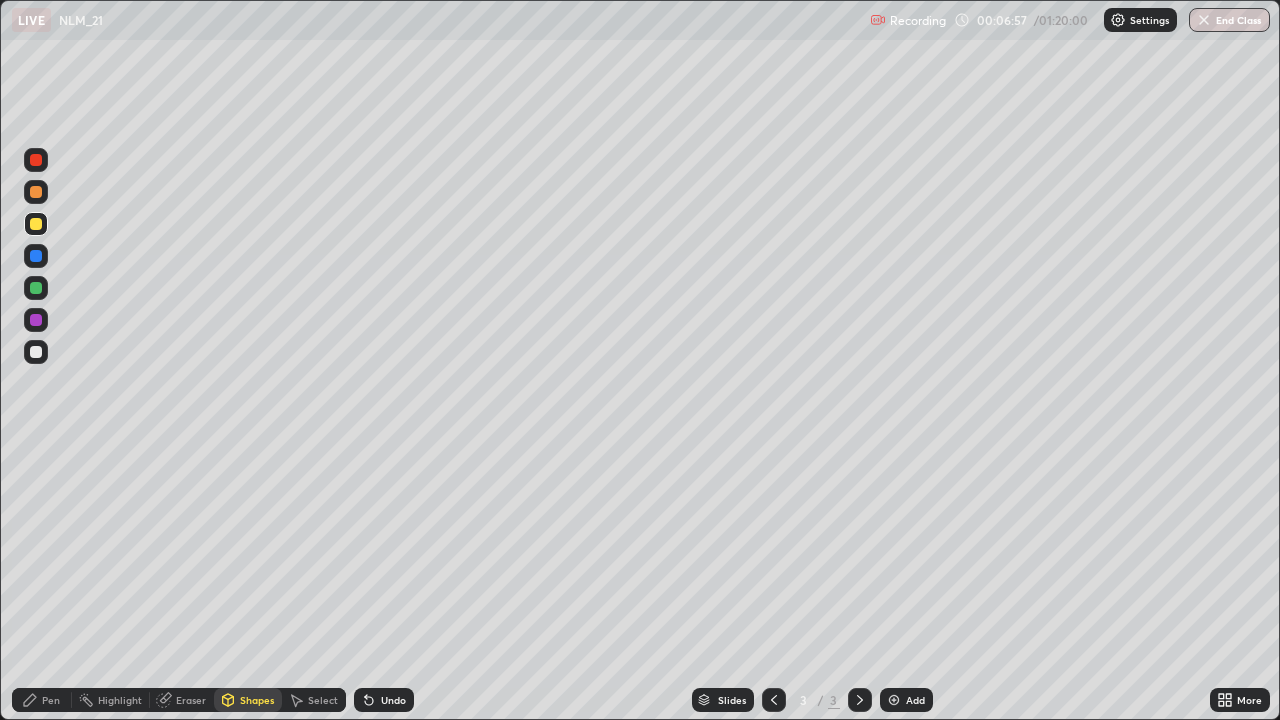 click at bounding box center [36, 160] 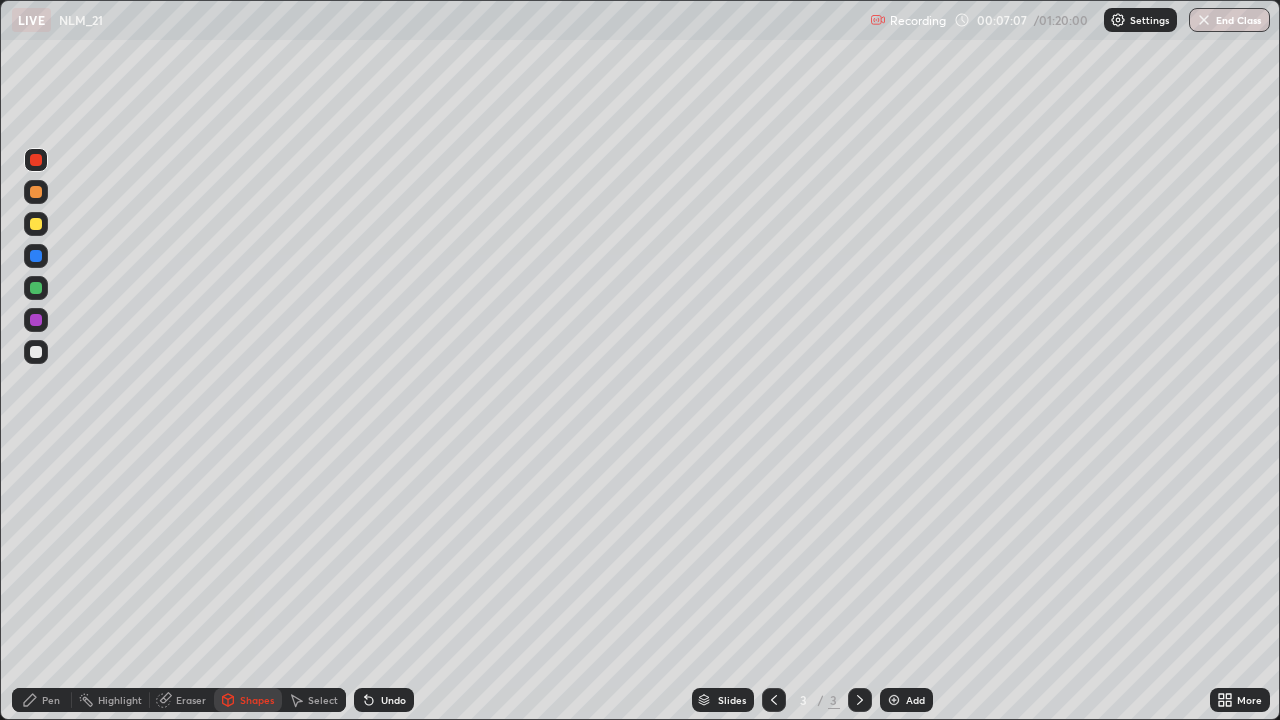 click on "Select" at bounding box center [323, 700] 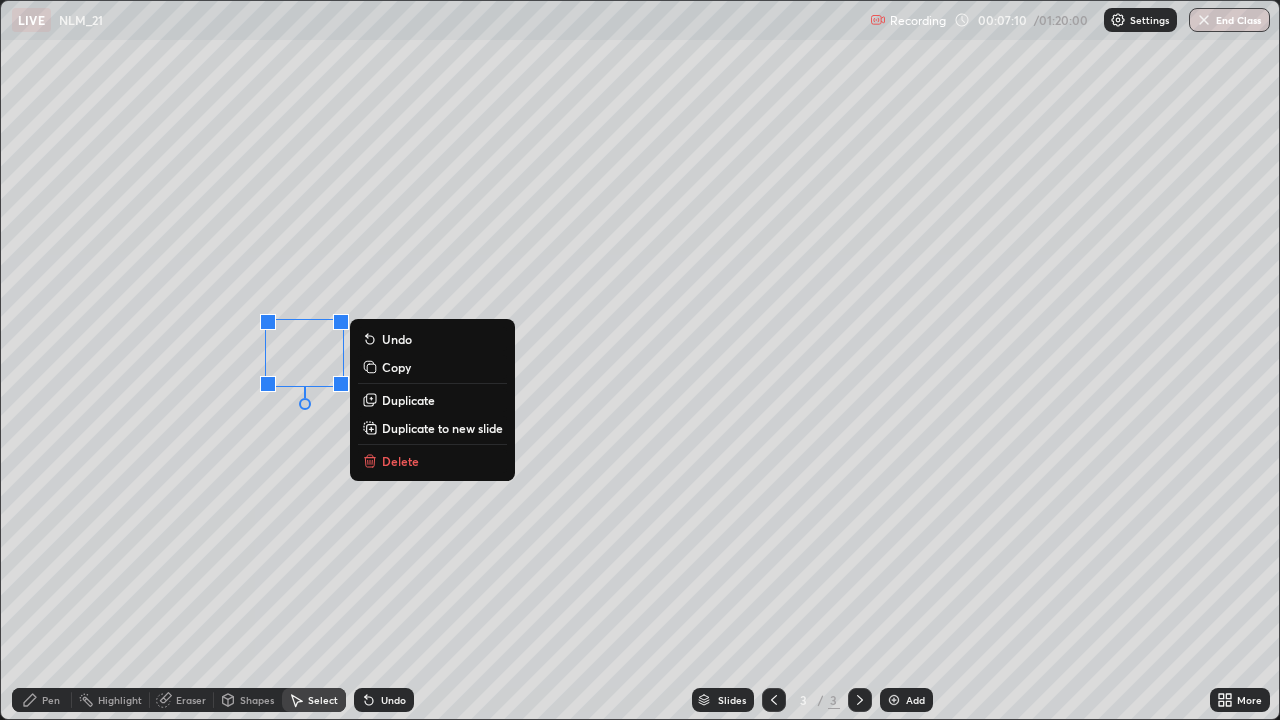 click on "Pen" at bounding box center (42, 700) 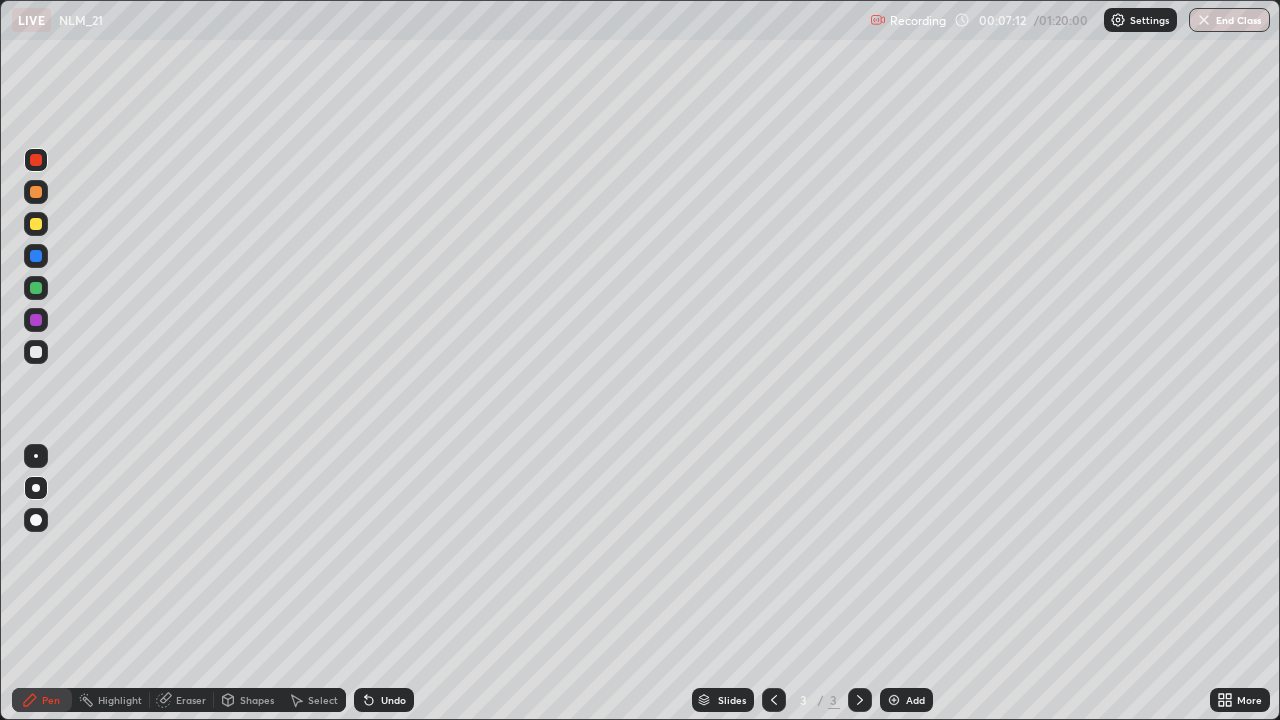 click at bounding box center [36, 288] 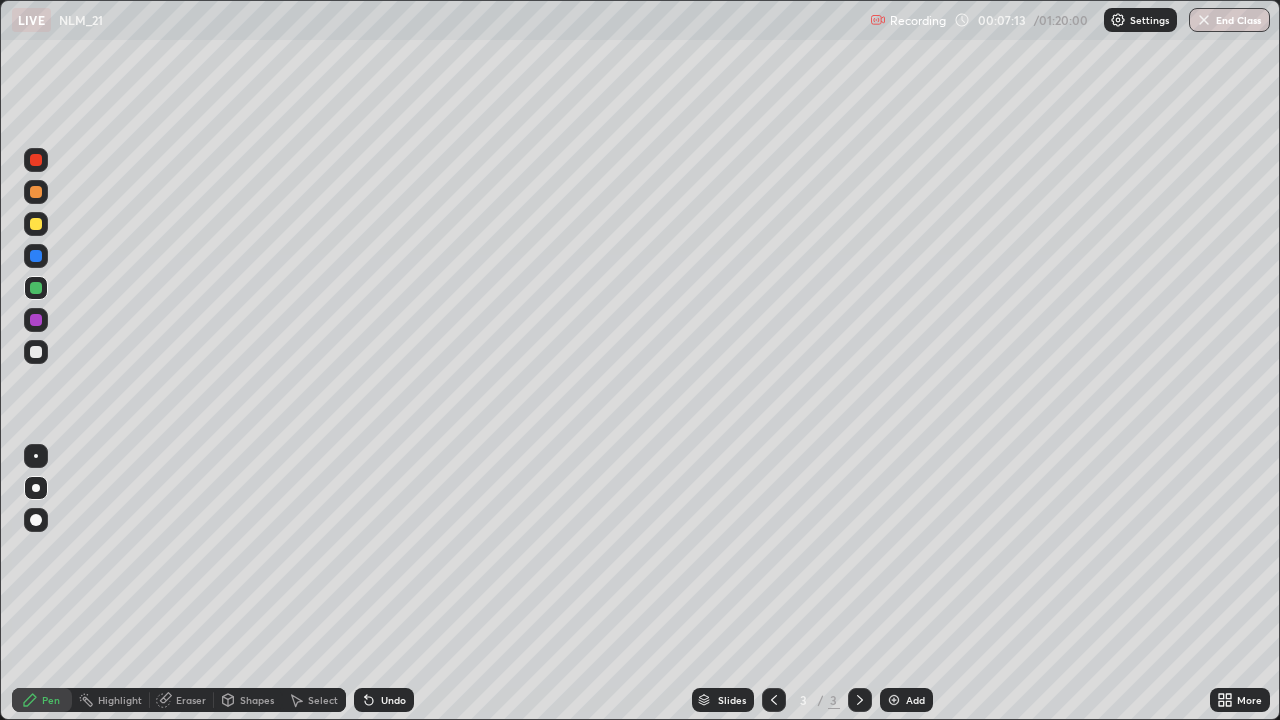 click on "Shapes" at bounding box center [257, 700] 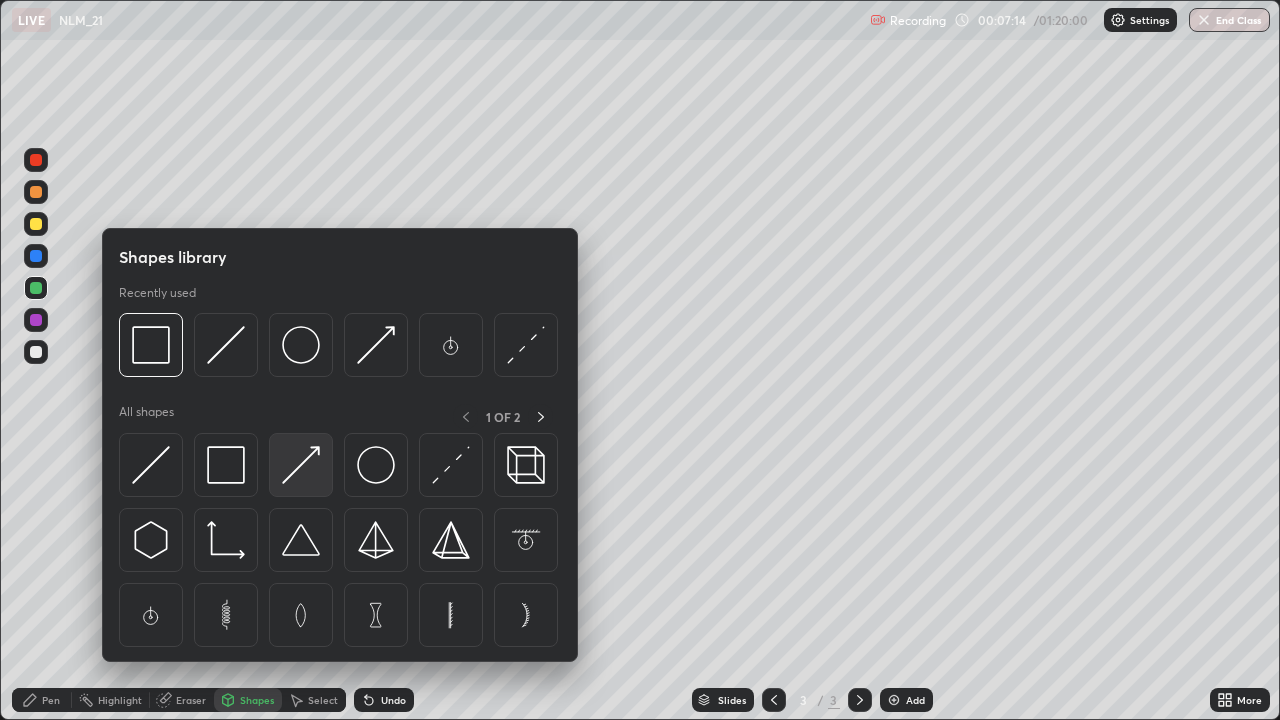click at bounding box center (301, 465) 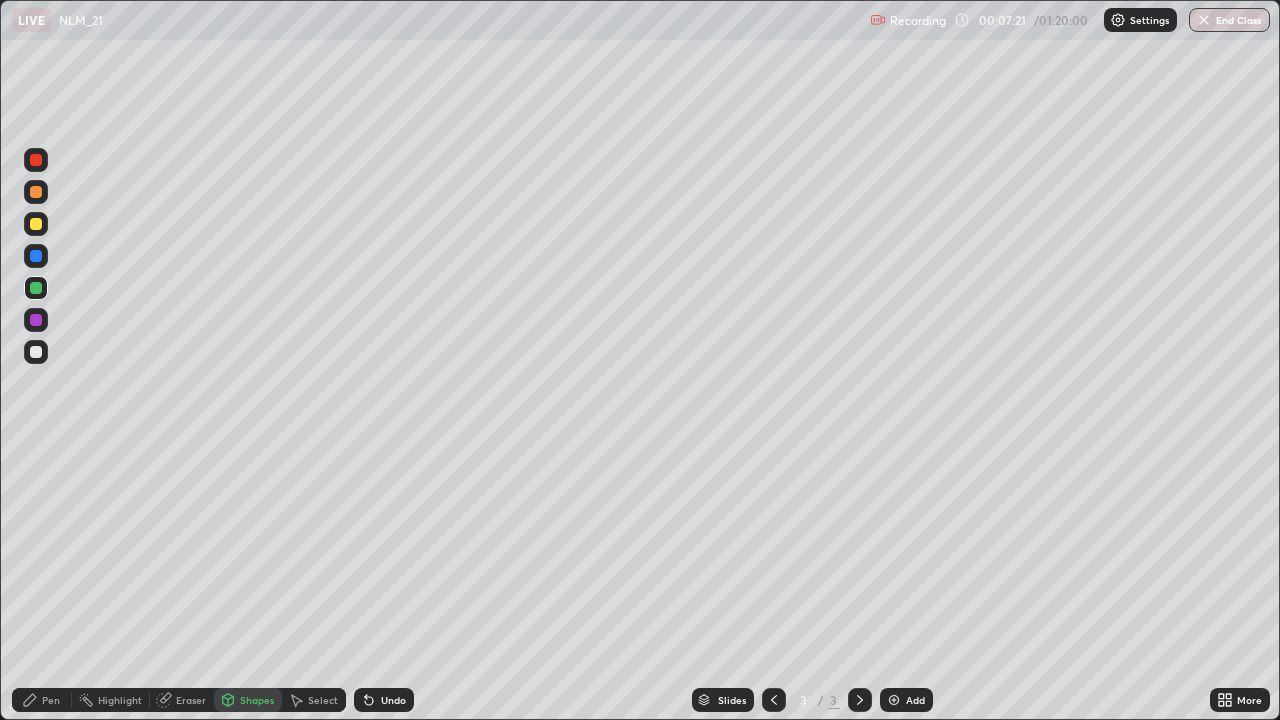 click on "Pen" at bounding box center (42, 700) 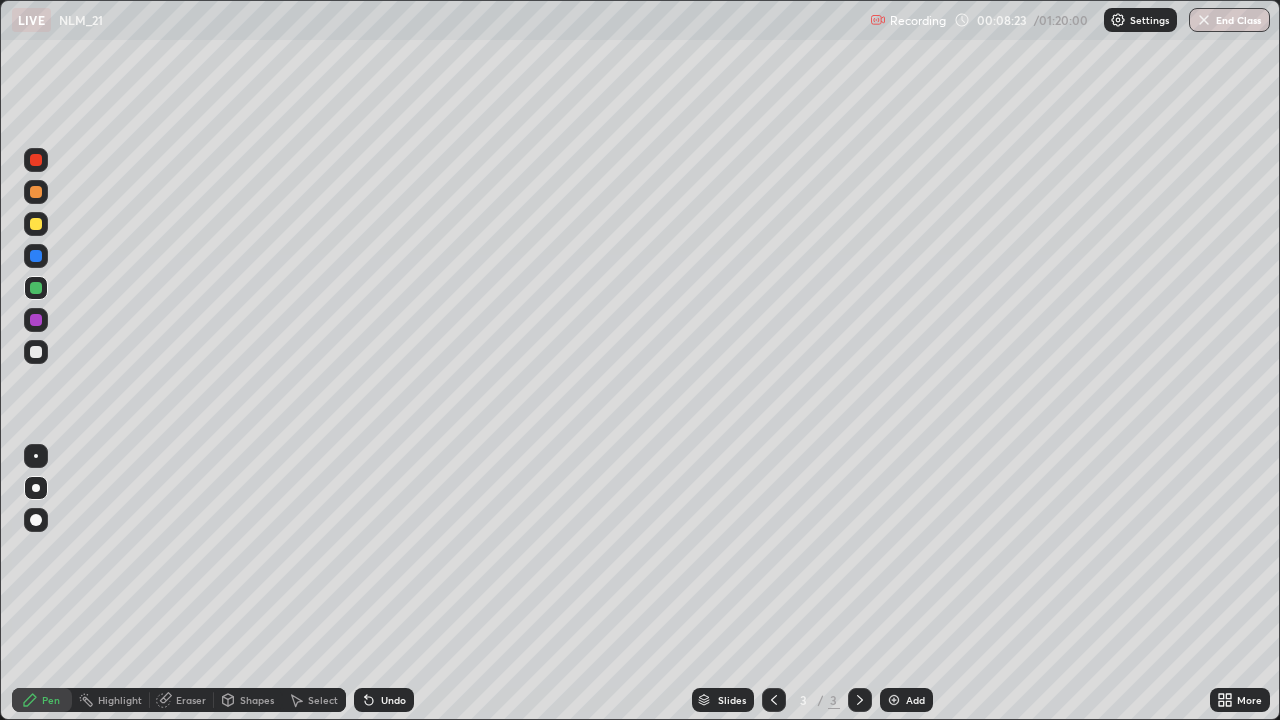 click at bounding box center [36, 352] 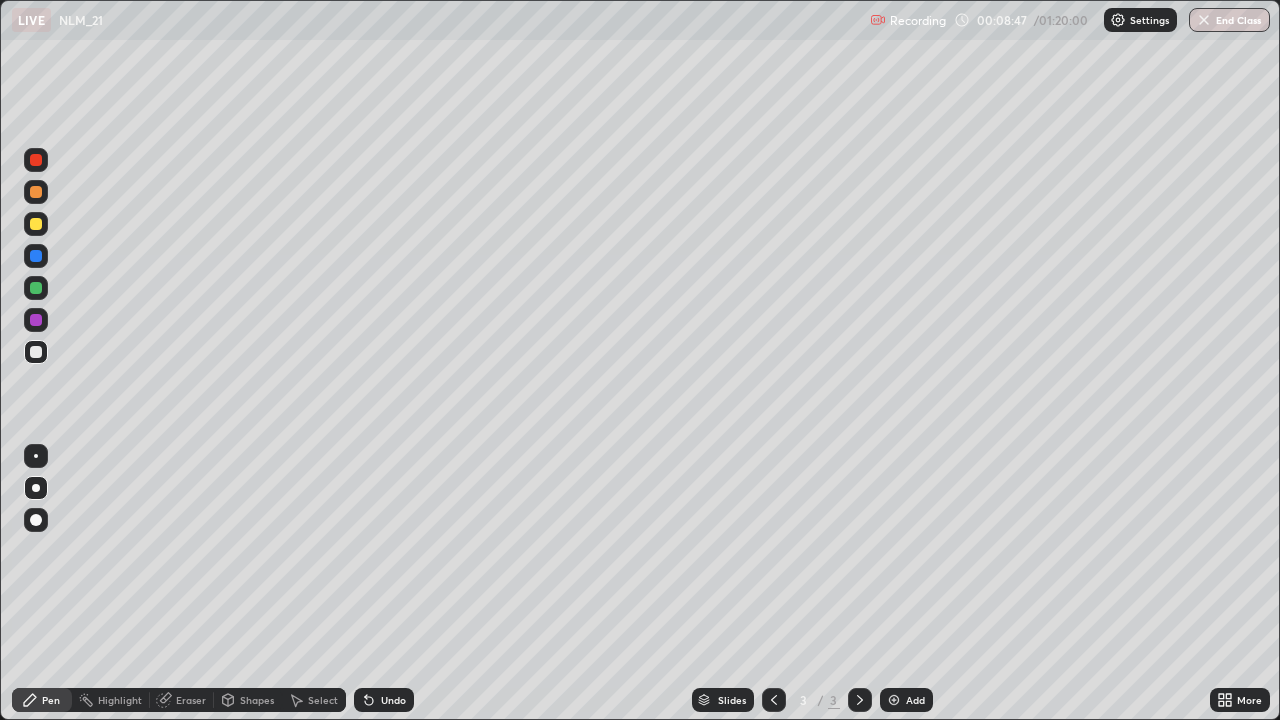 click at bounding box center (36, 224) 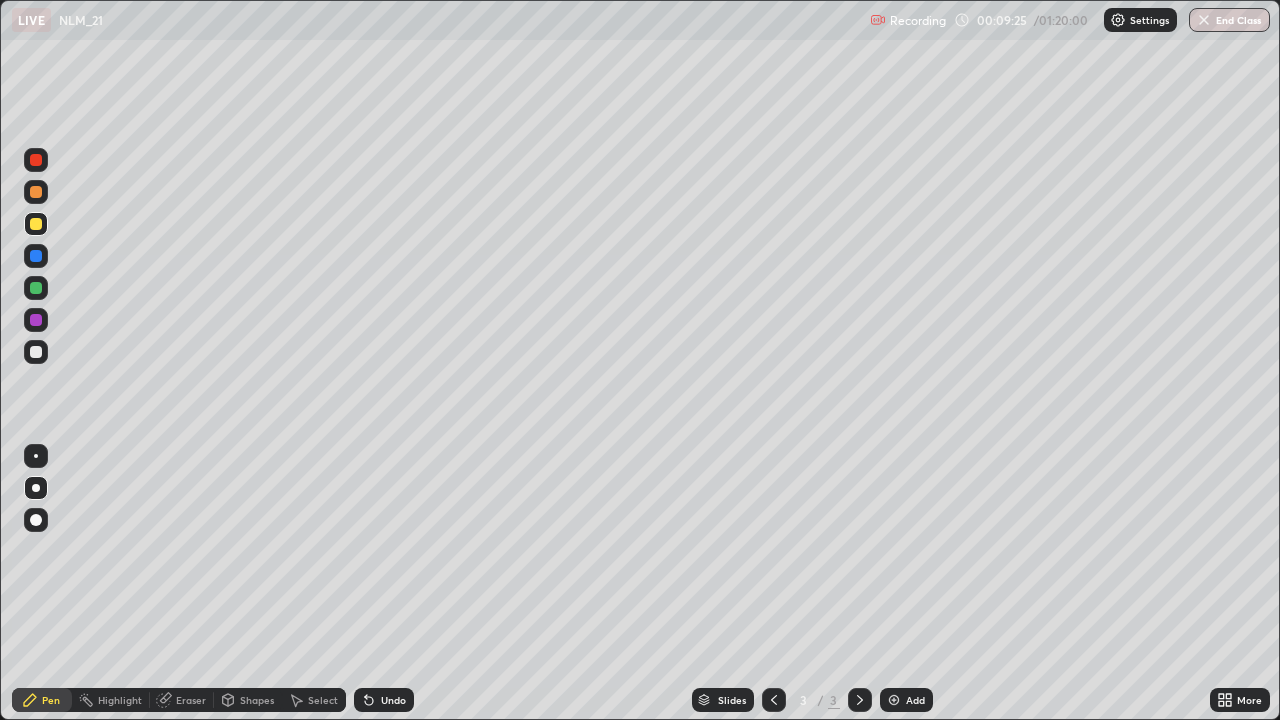 click at bounding box center [36, 224] 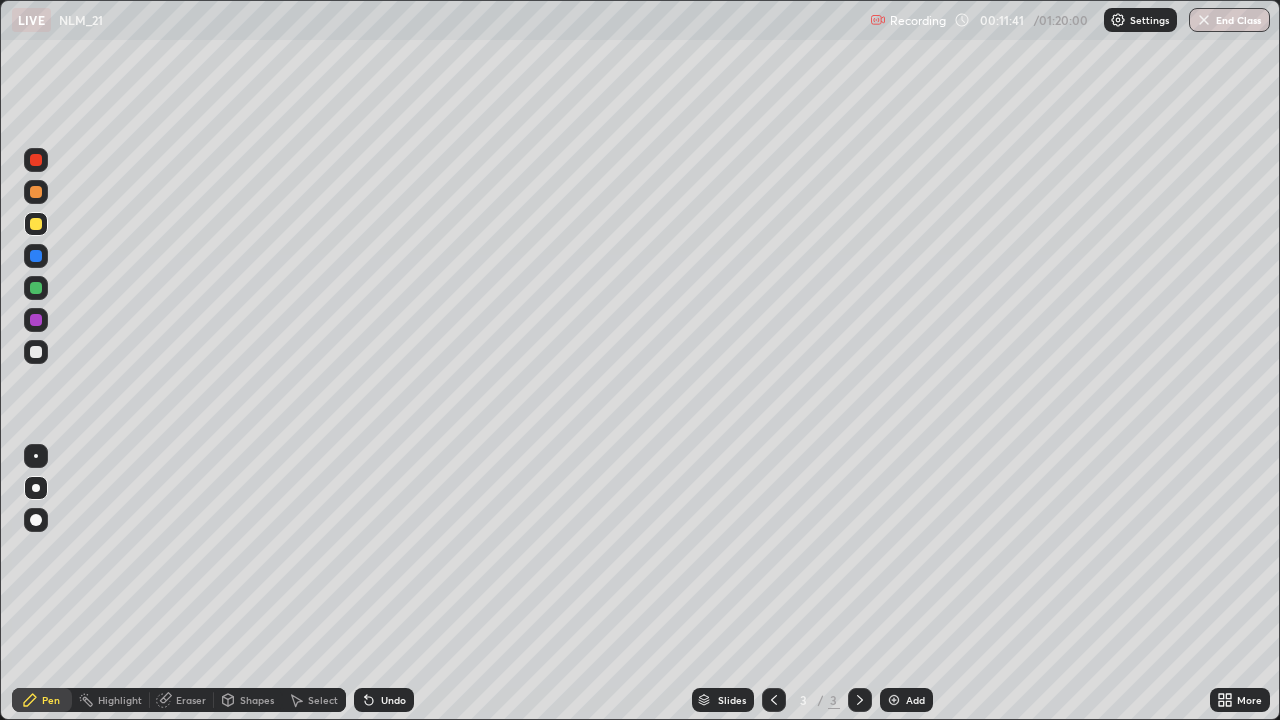 click at bounding box center (36, 160) 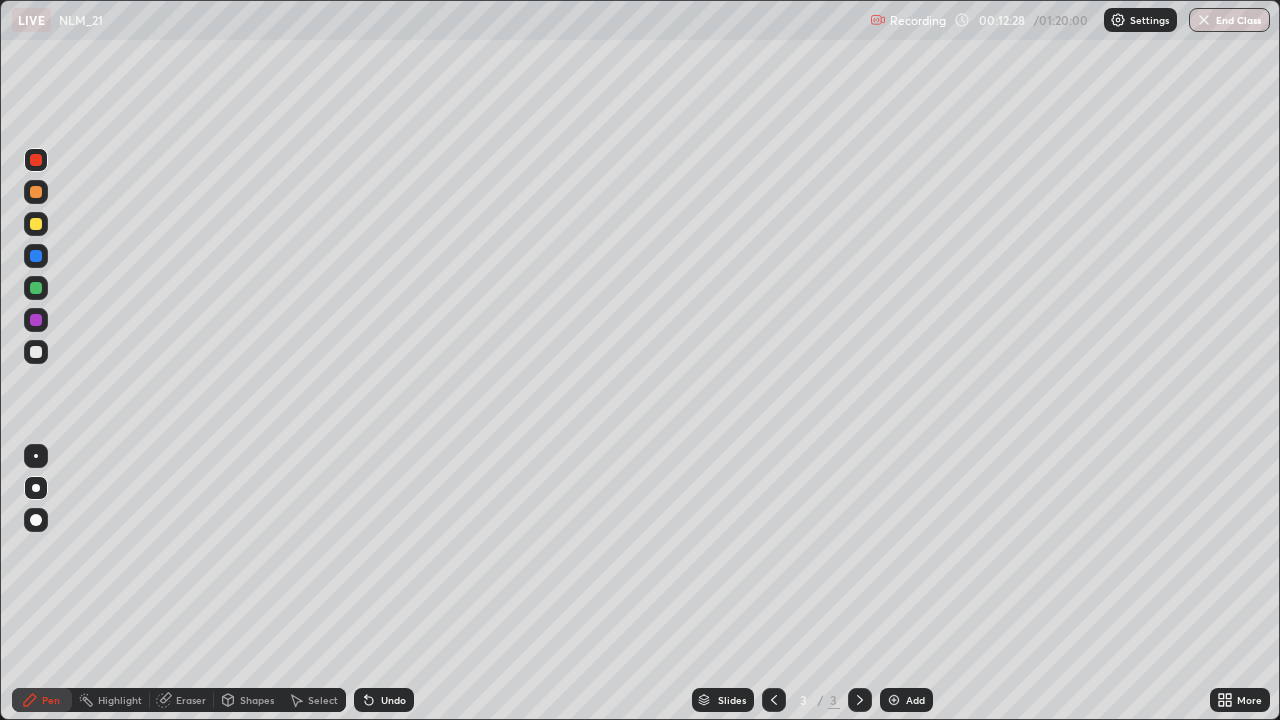 click at bounding box center (36, 352) 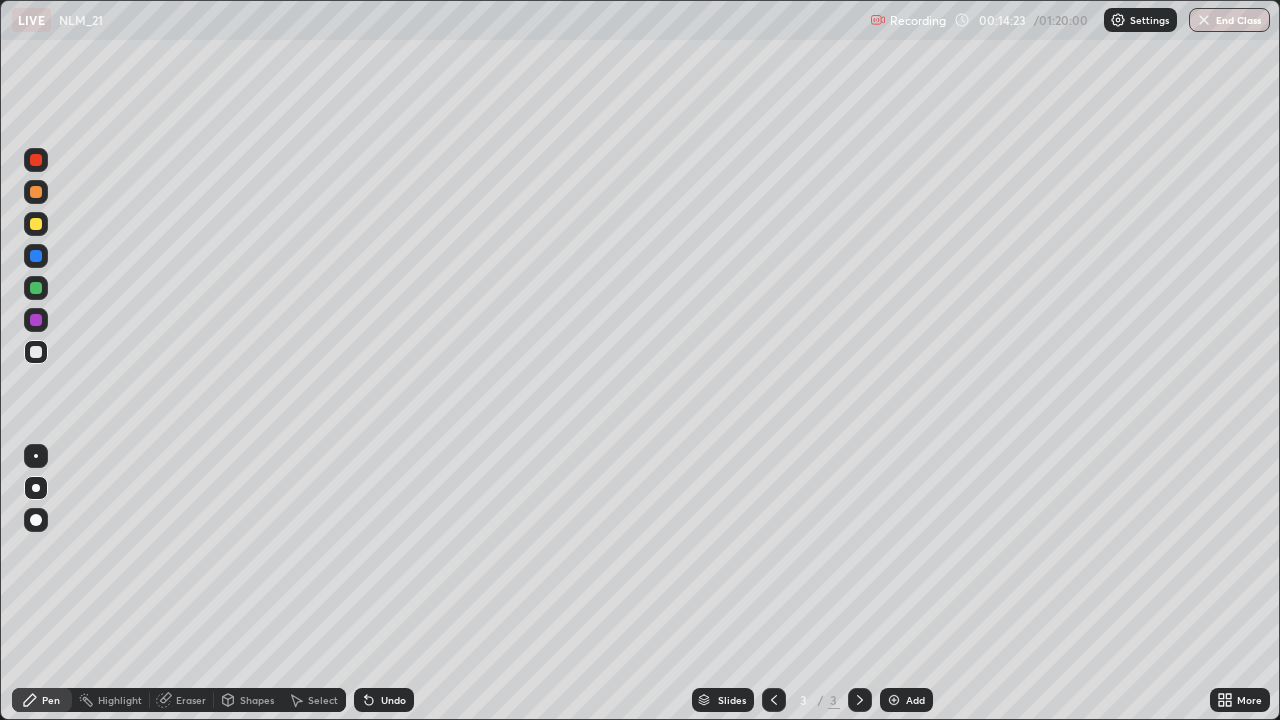 click on "Add" at bounding box center [906, 700] 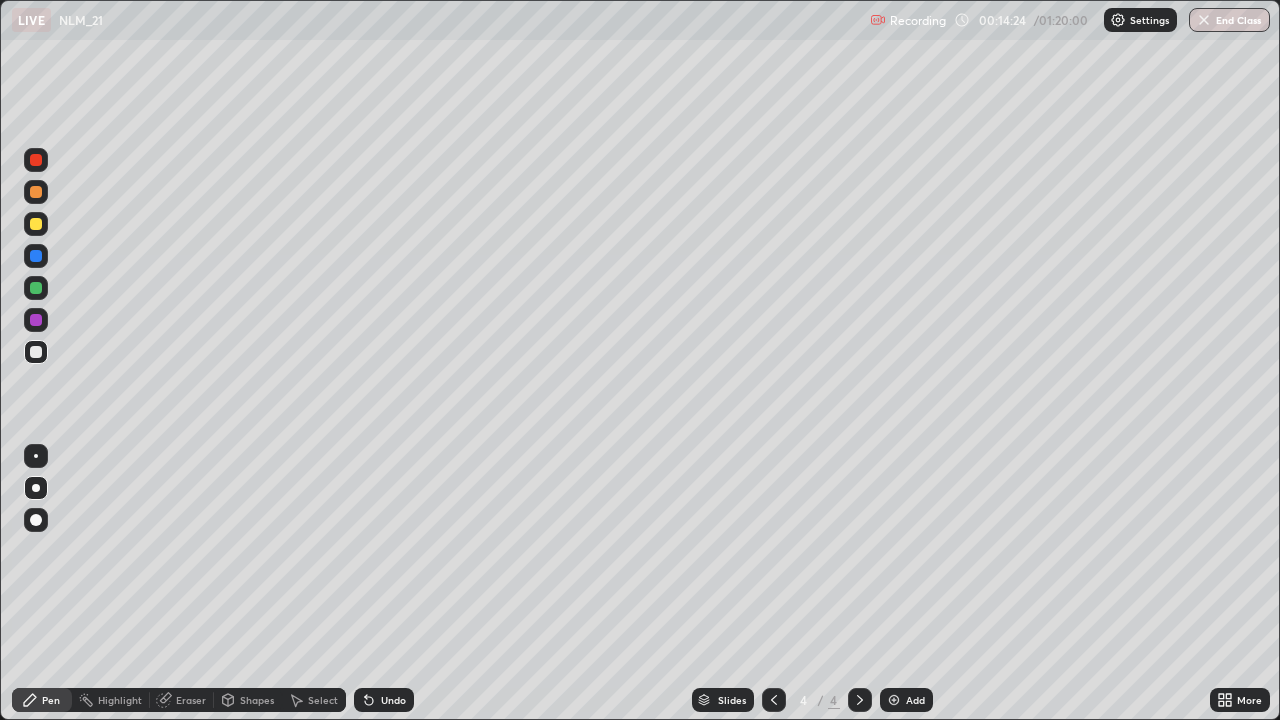 click at bounding box center [36, 224] 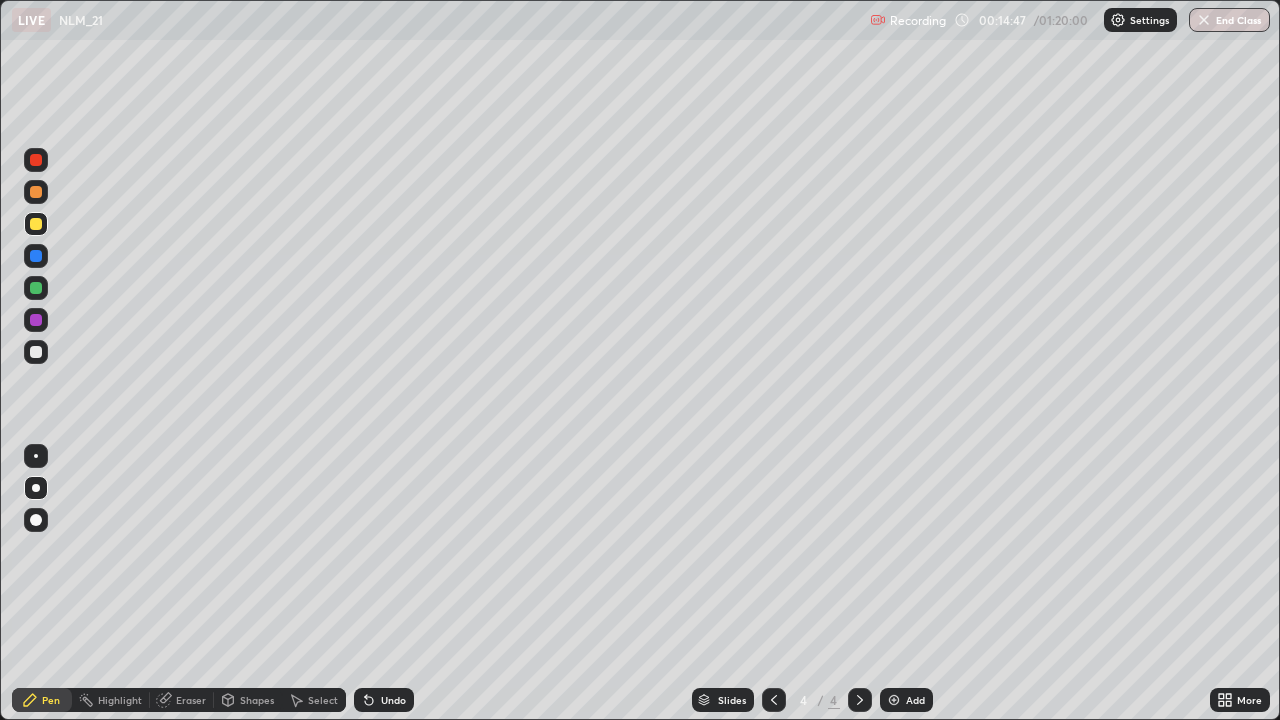 click on "Undo" at bounding box center [393, 700] 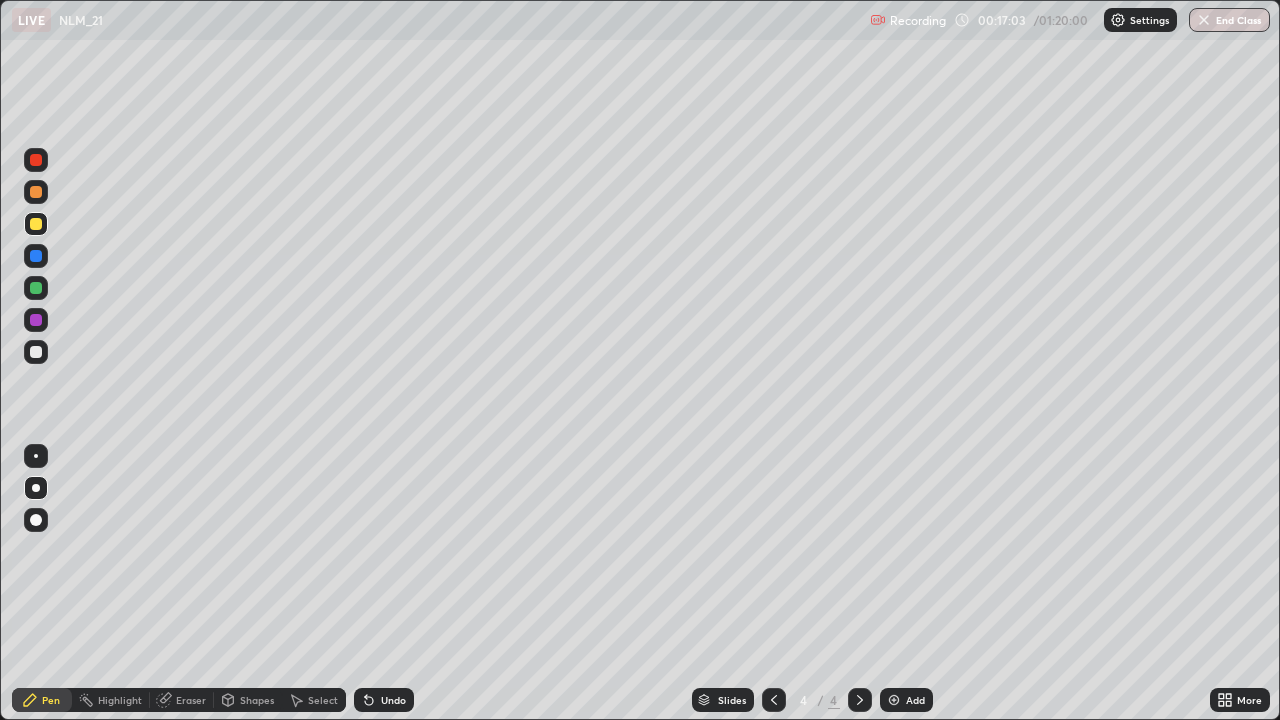 click at bounding box center (36, 352) 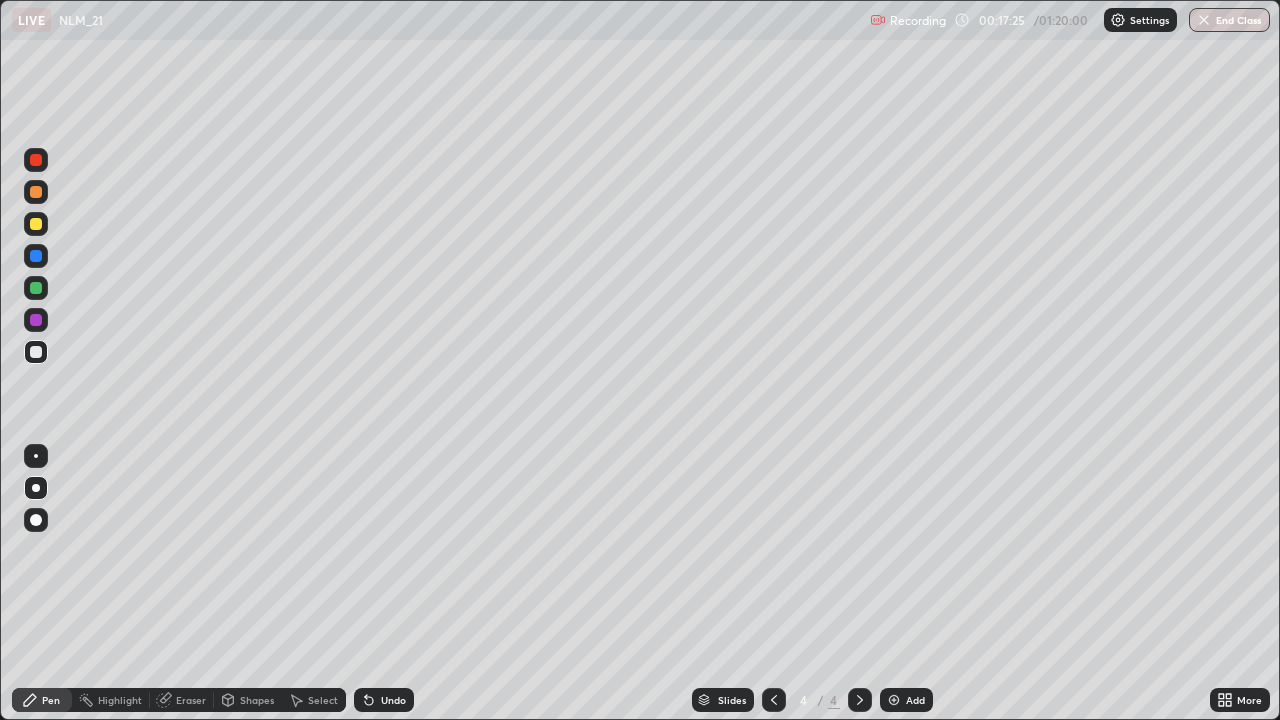 click at bounding box center (36, 488) 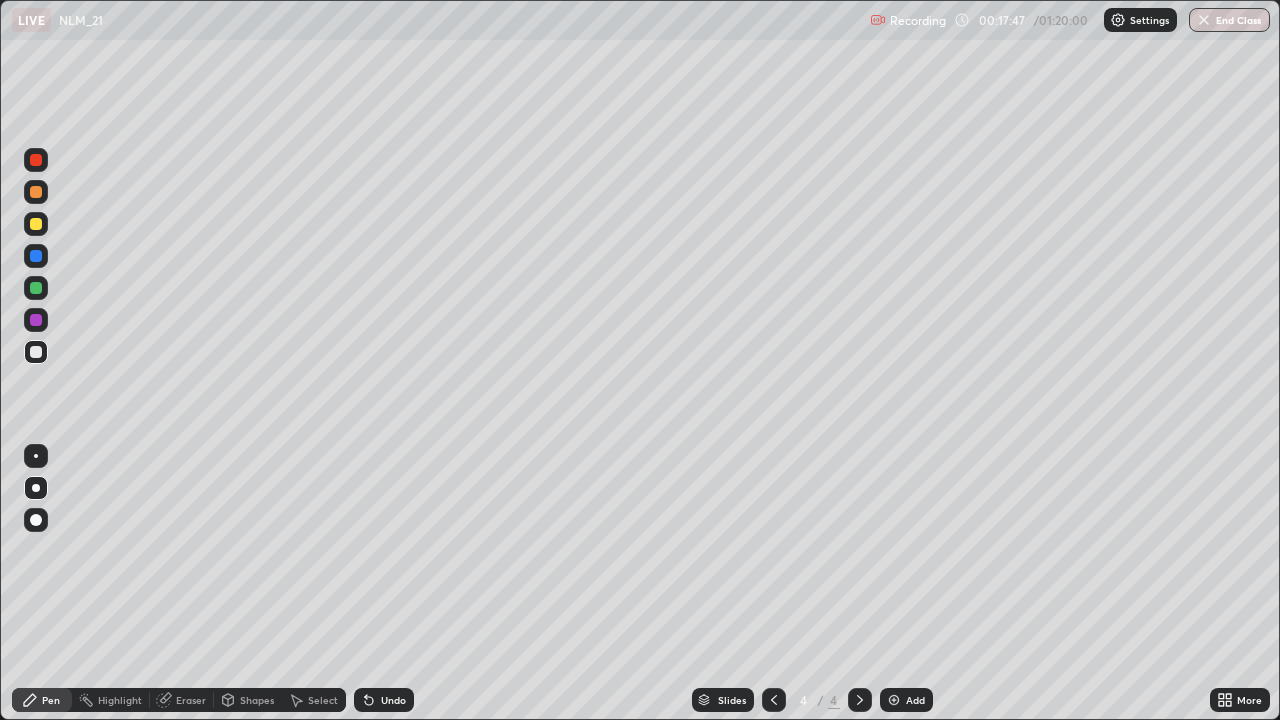click on "Undo" at bounding box center [393, 700] 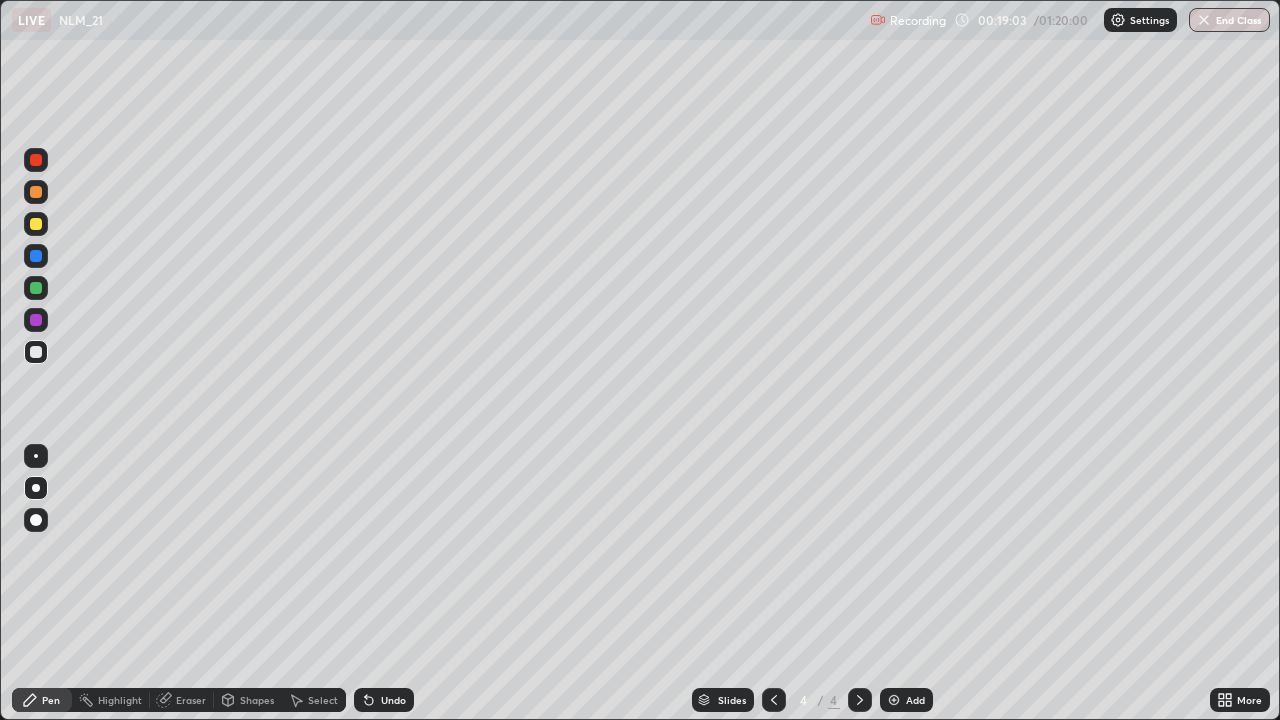 click on "Add" at bounding box center (906, 700) 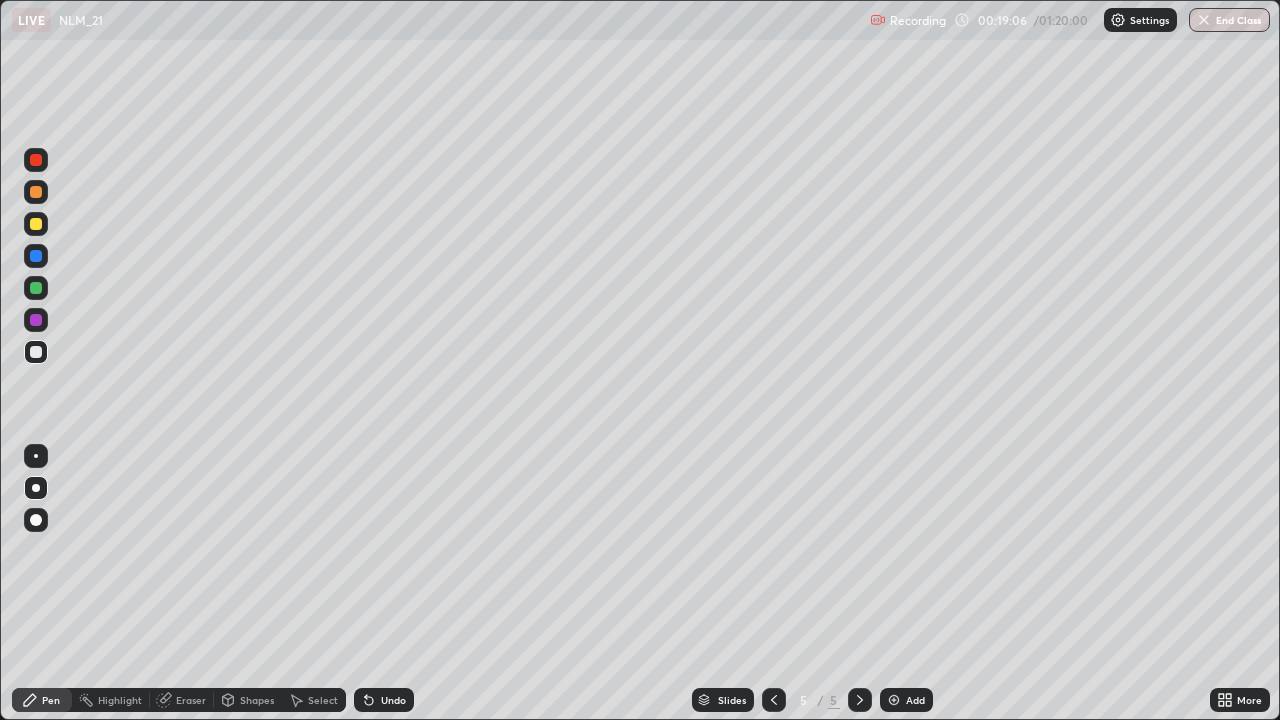 click at bounding box center (36, 224) 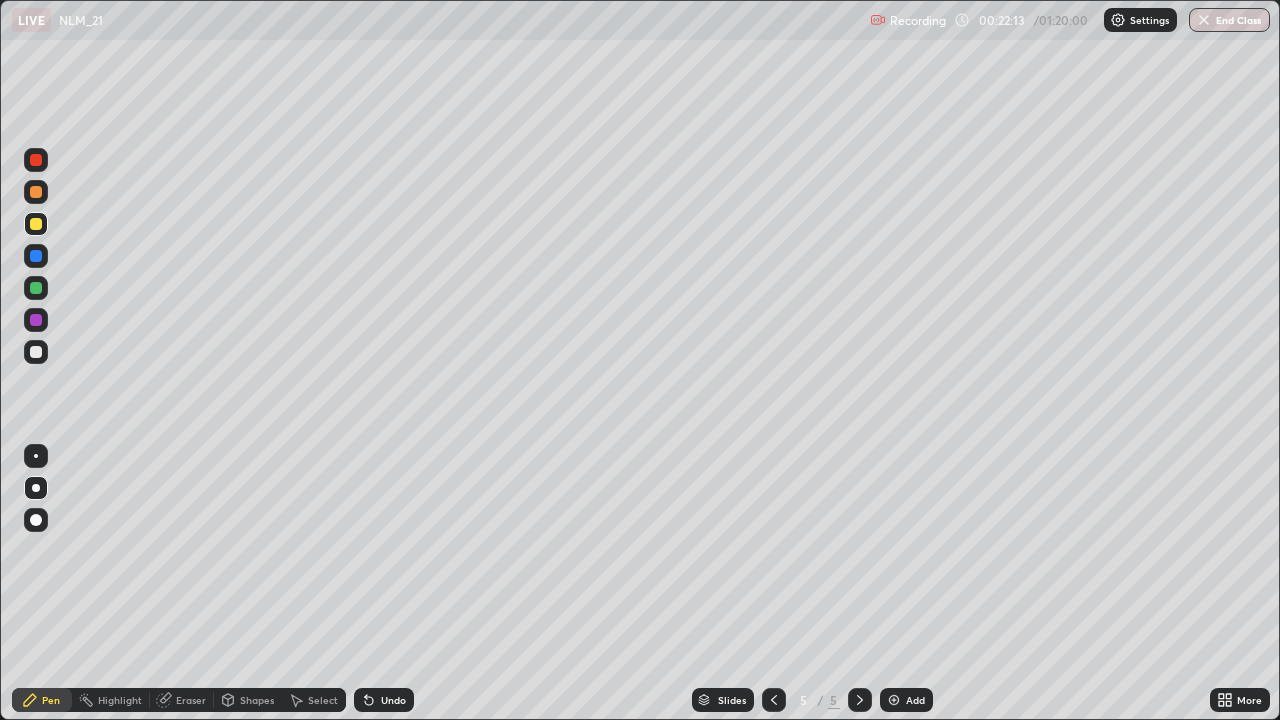 click at bounding box center (36, 352) 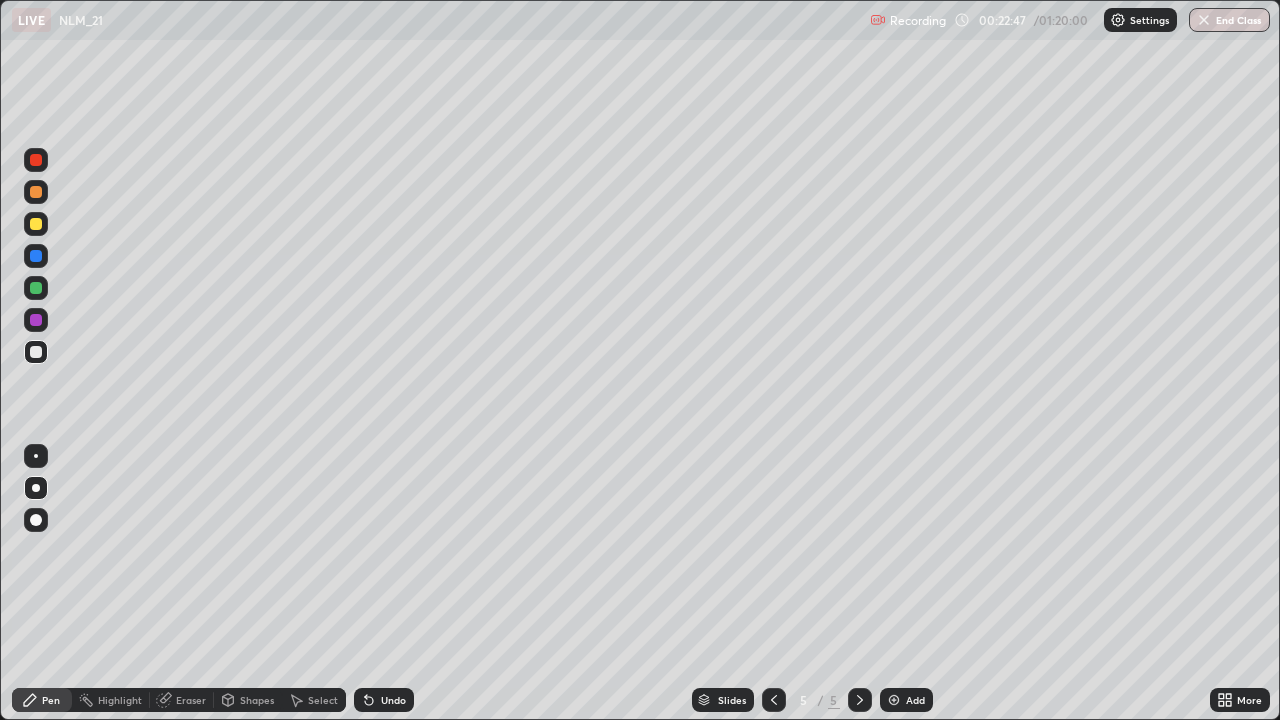 click at bounding box center (36, 224) 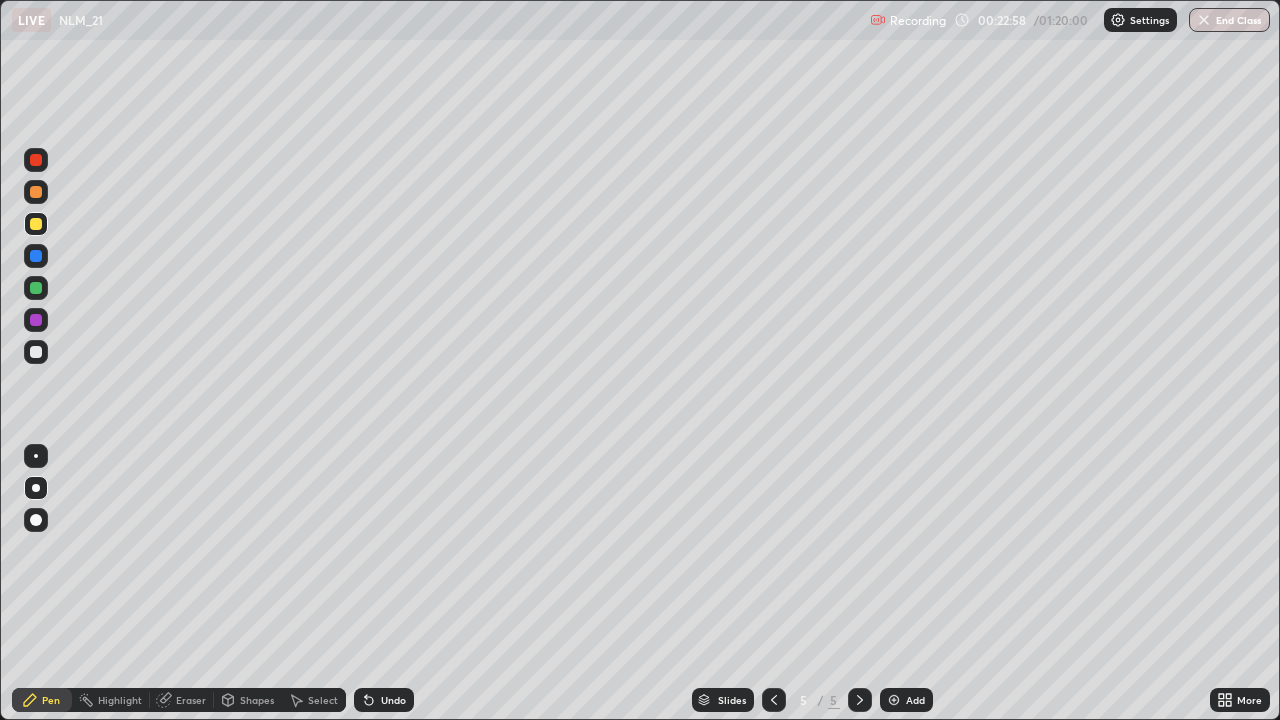 click at bounding box center [36, 352] 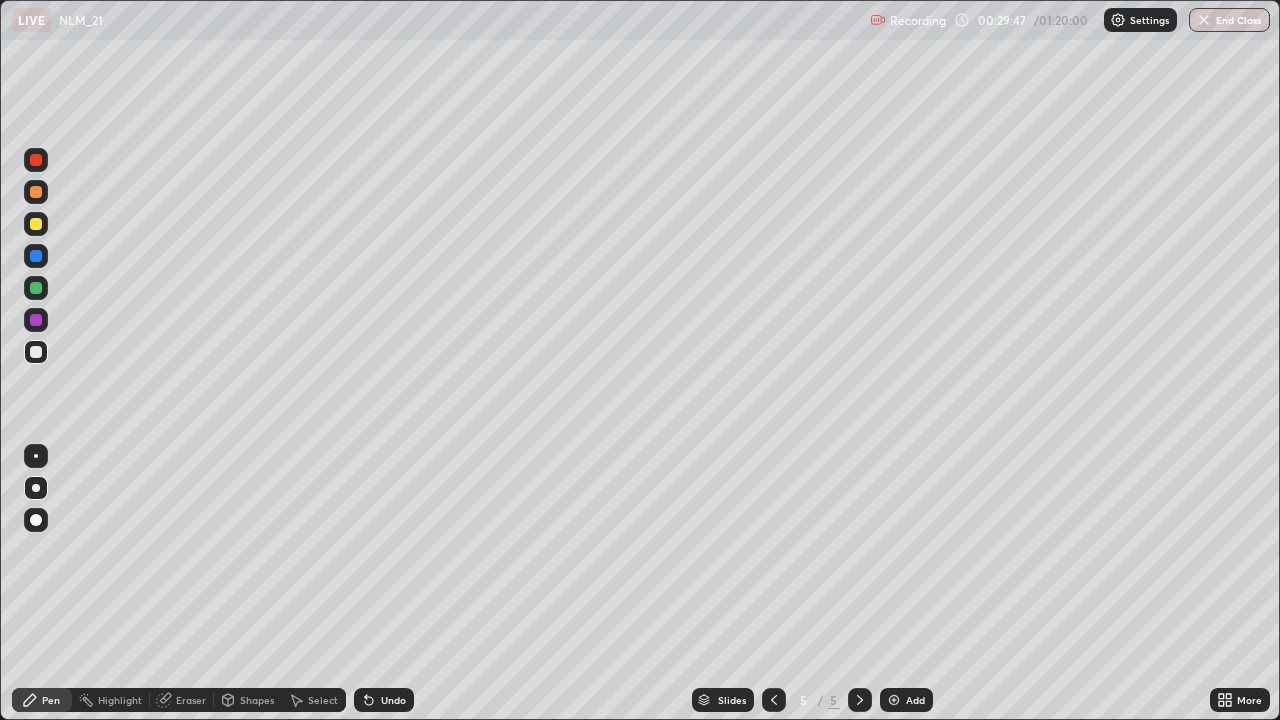 click at bounding box center [894, 700] 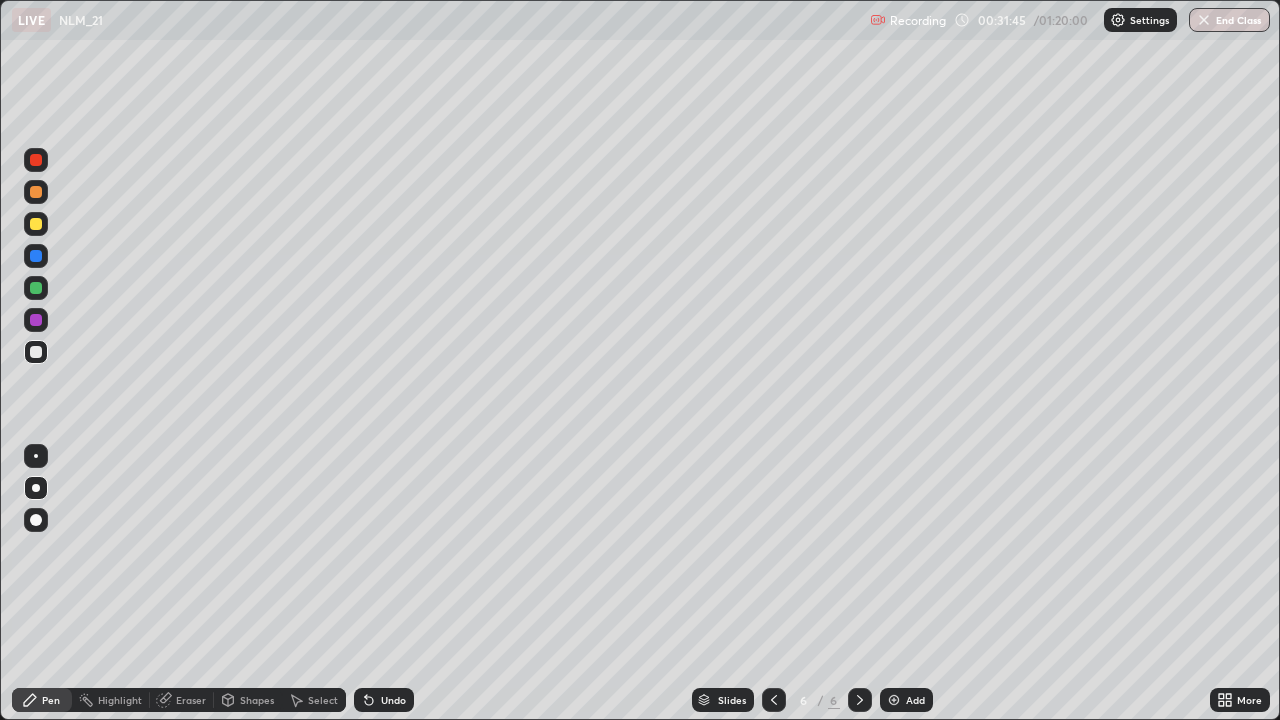 click at bounding box center [36, 224] 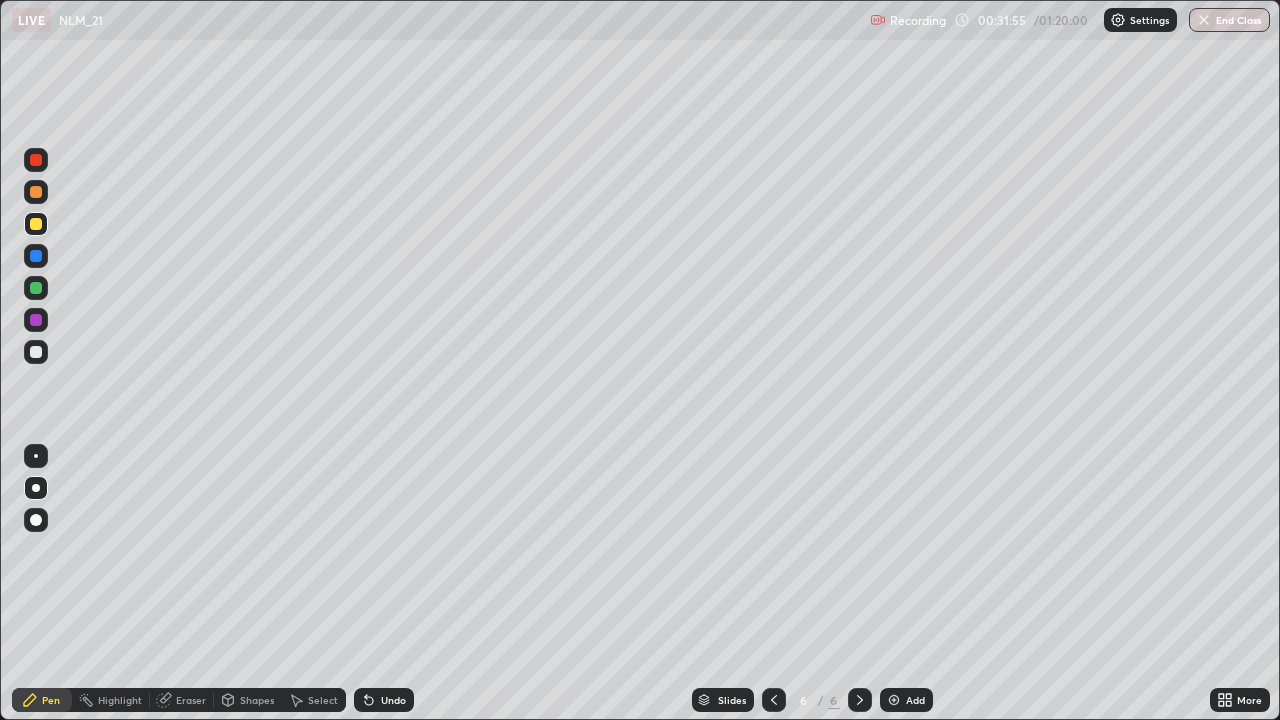 click at bounding box center [36, 352] 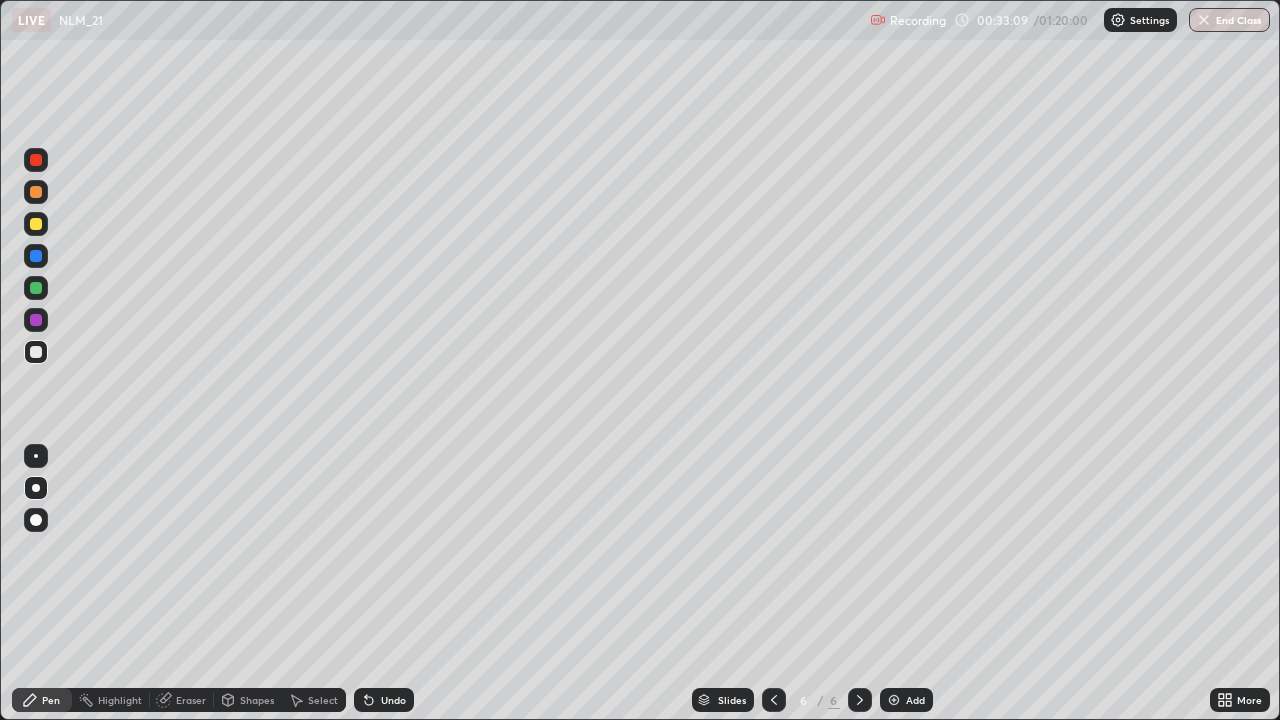click at bounding box center [36, 224] 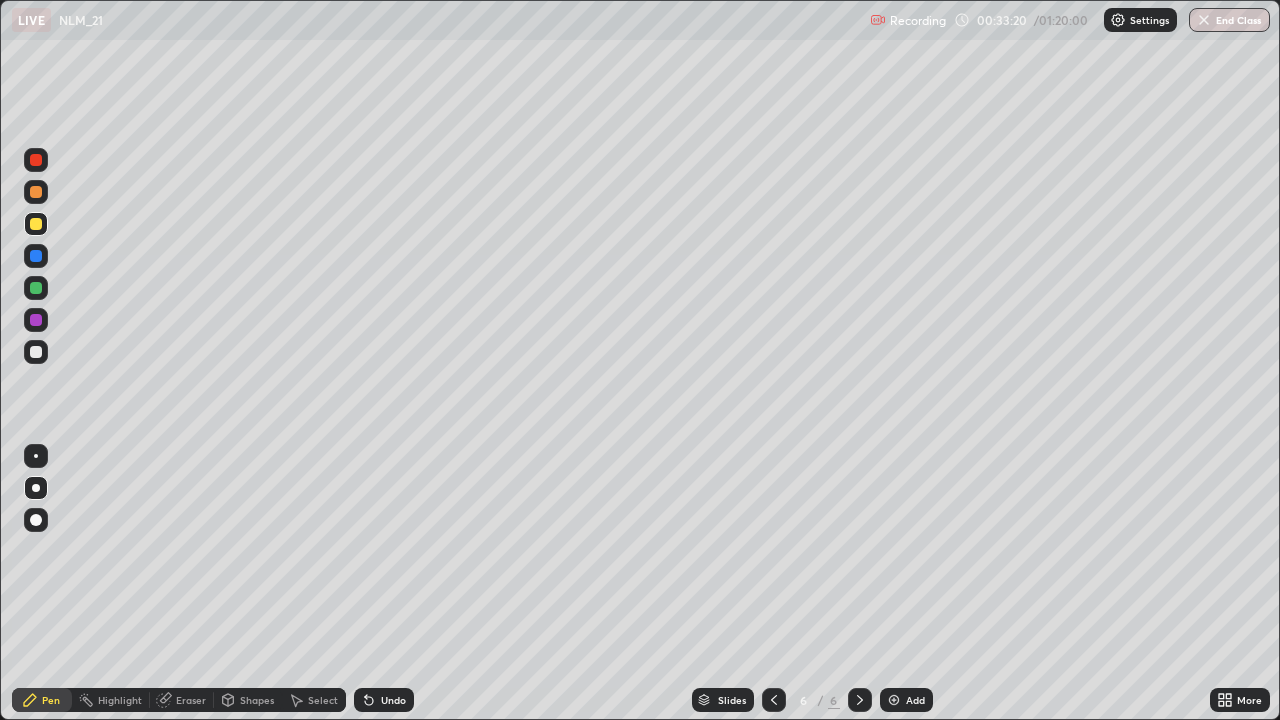 click at bounding box center (36, 352) 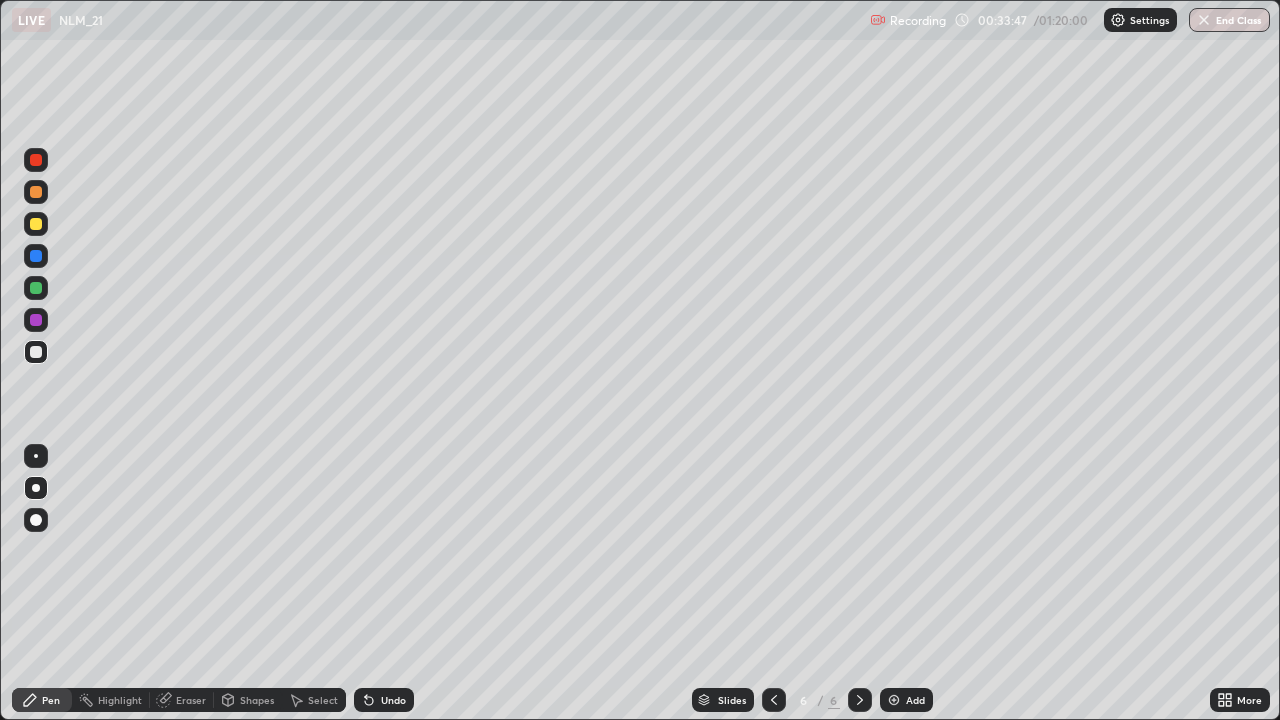 click on "Undo" at bounding box center (393, 700) 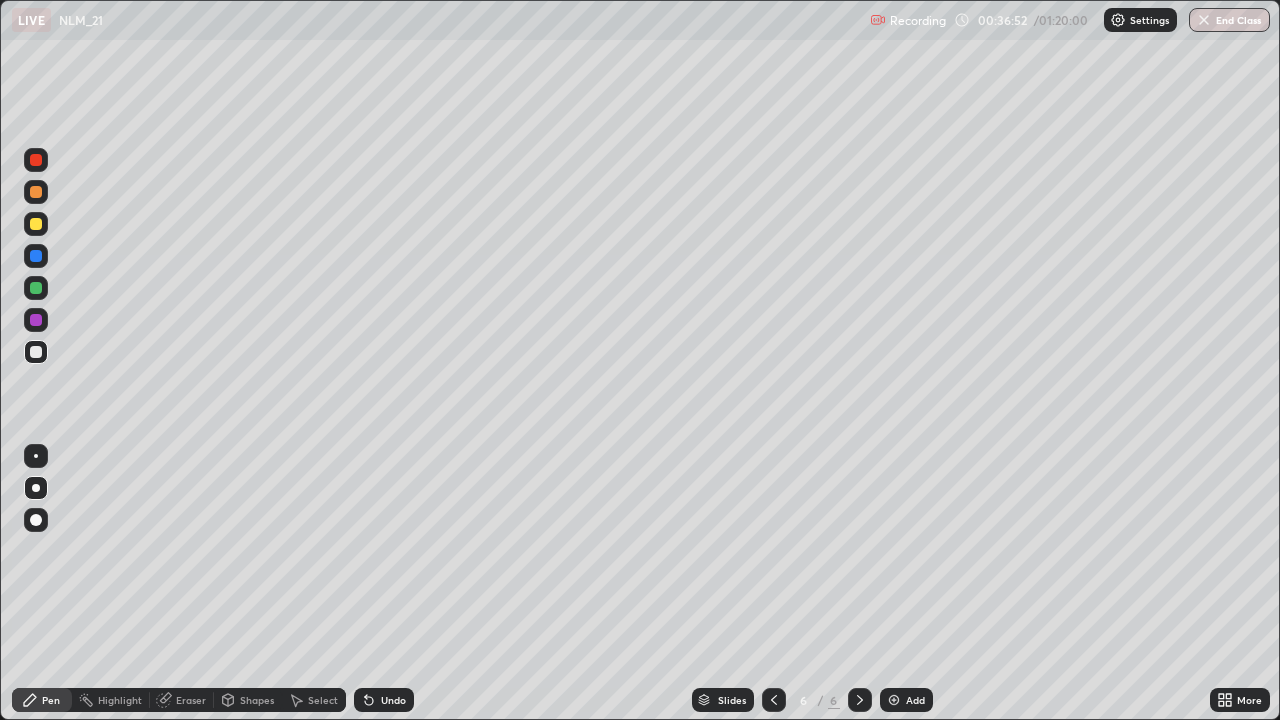 click at bounding box center (894, 700) 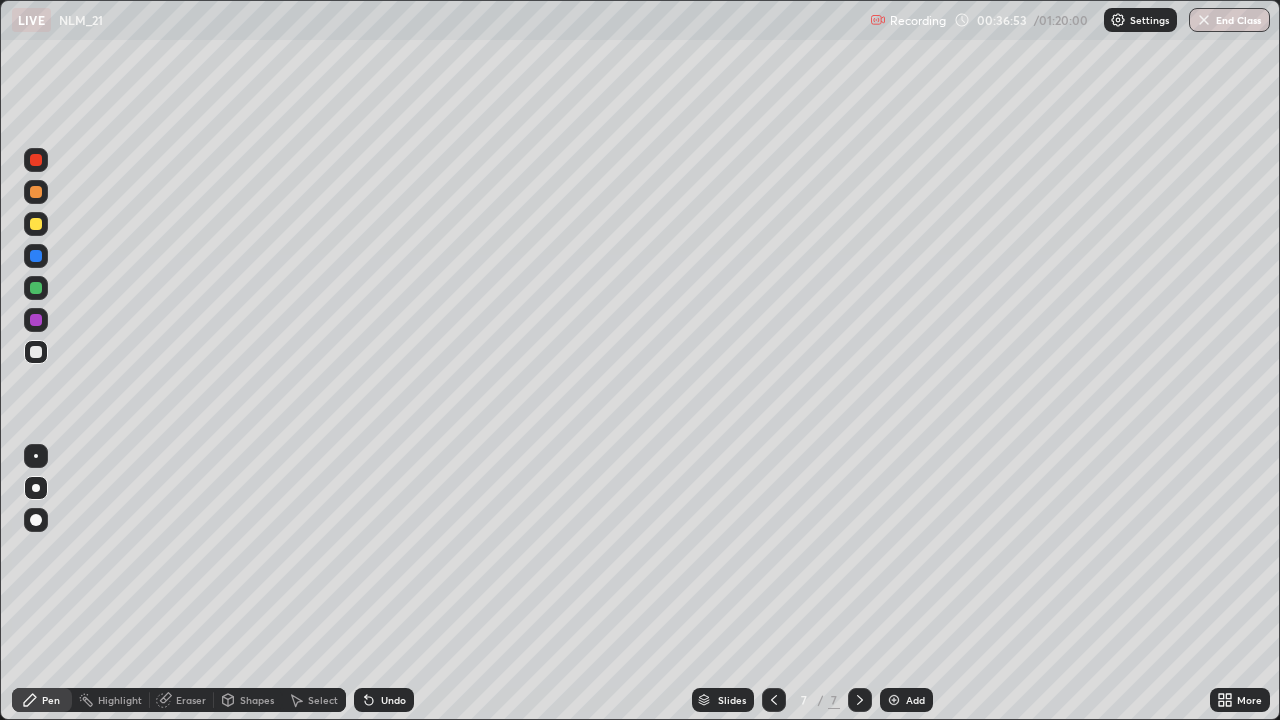 click at bounding box center [36, 224] 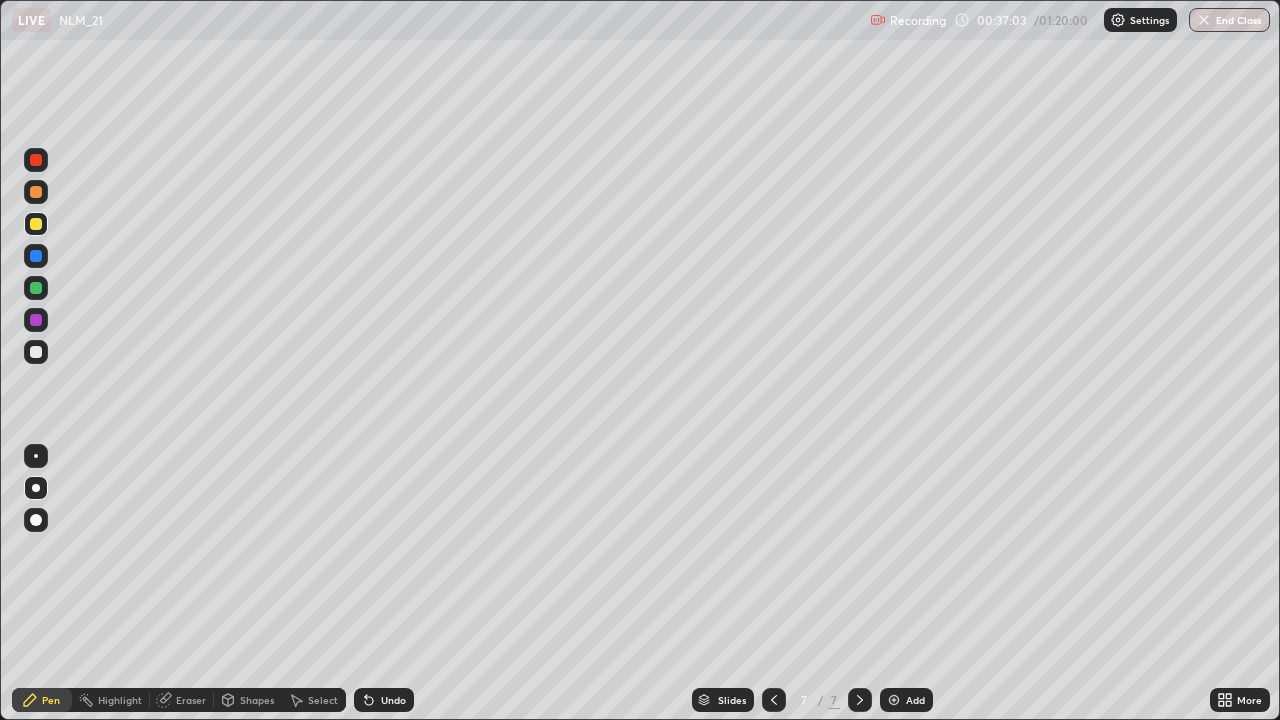 click at bounding box center (36, 192) 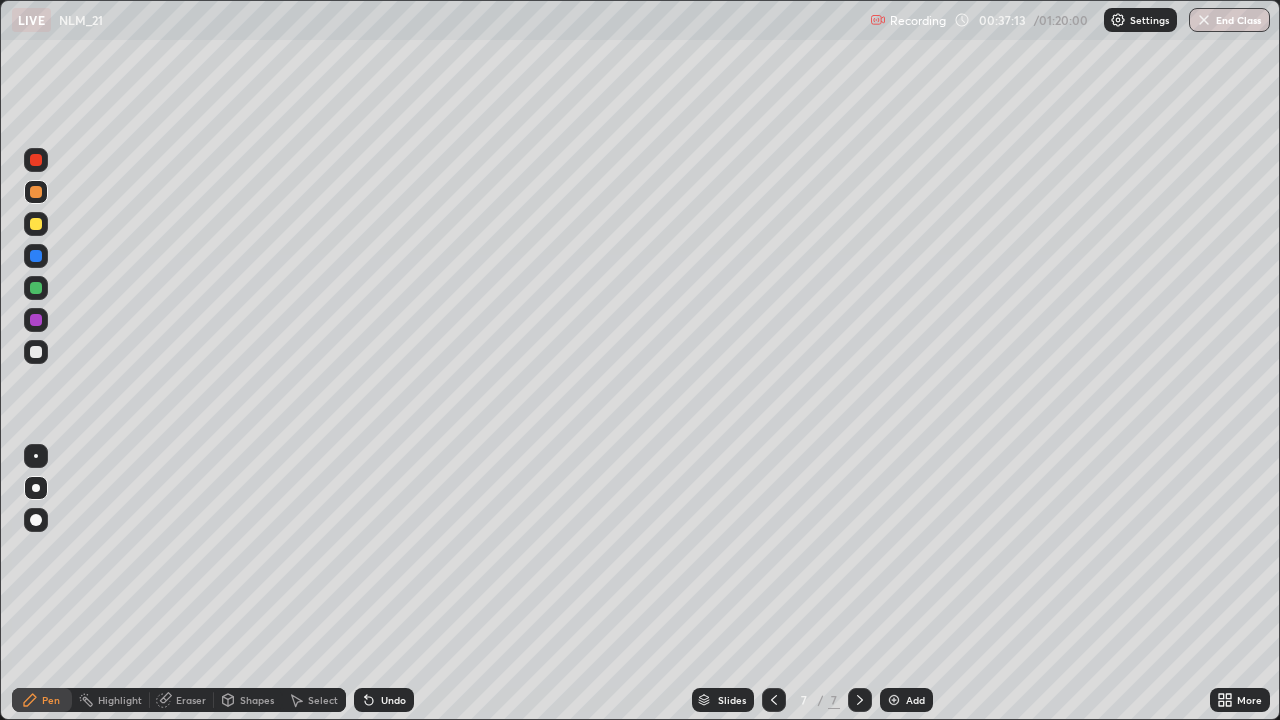 click at bounding box center [36, 352] 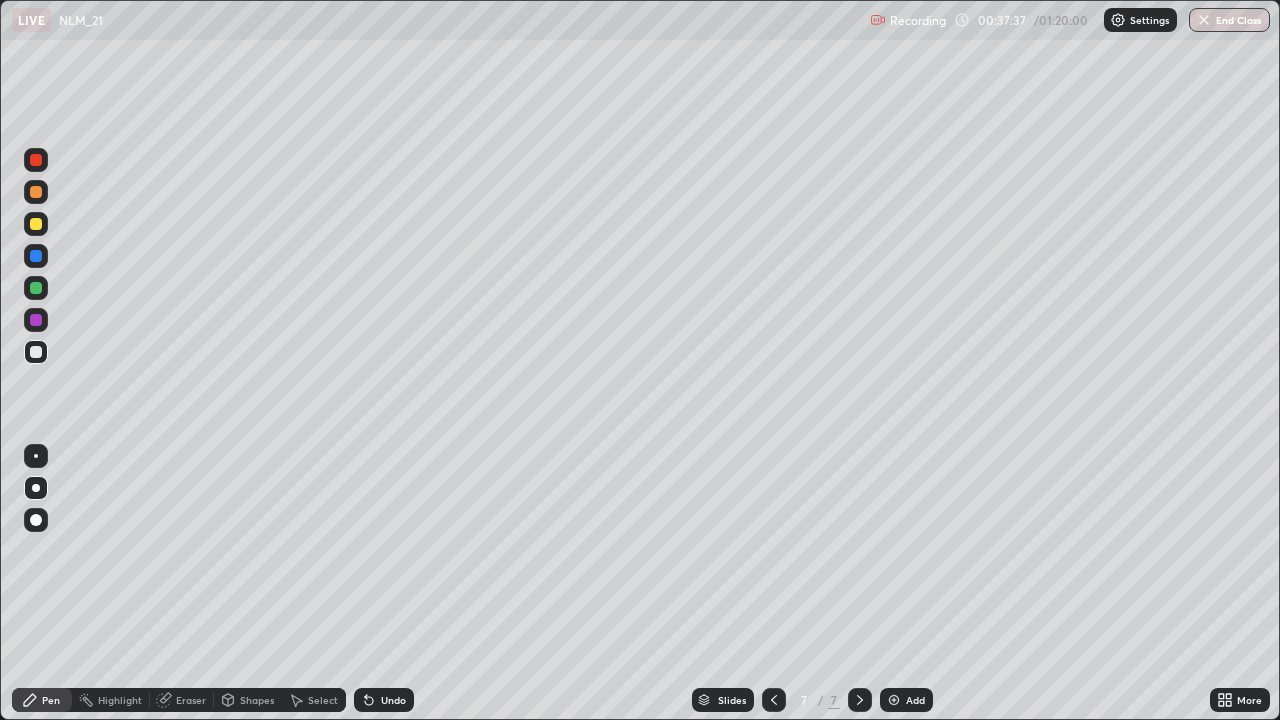 click at bounding box center (36, 288) 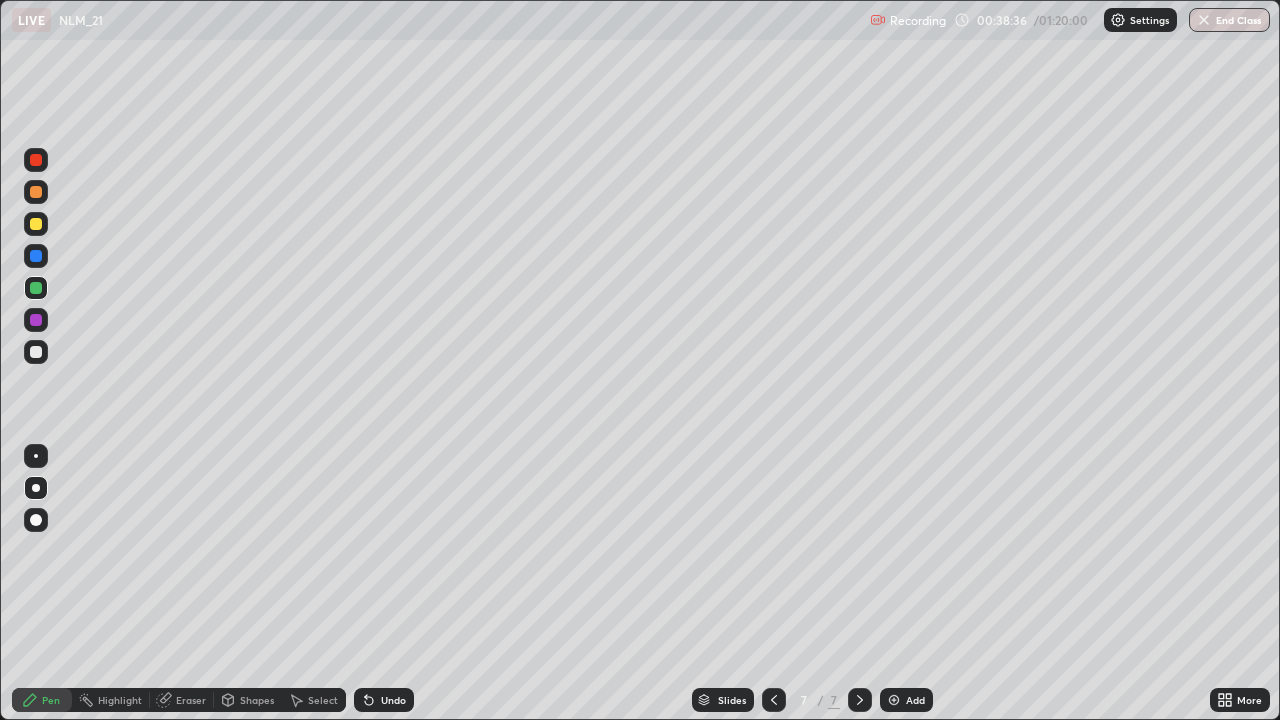 click at bounding box center (36, 352) 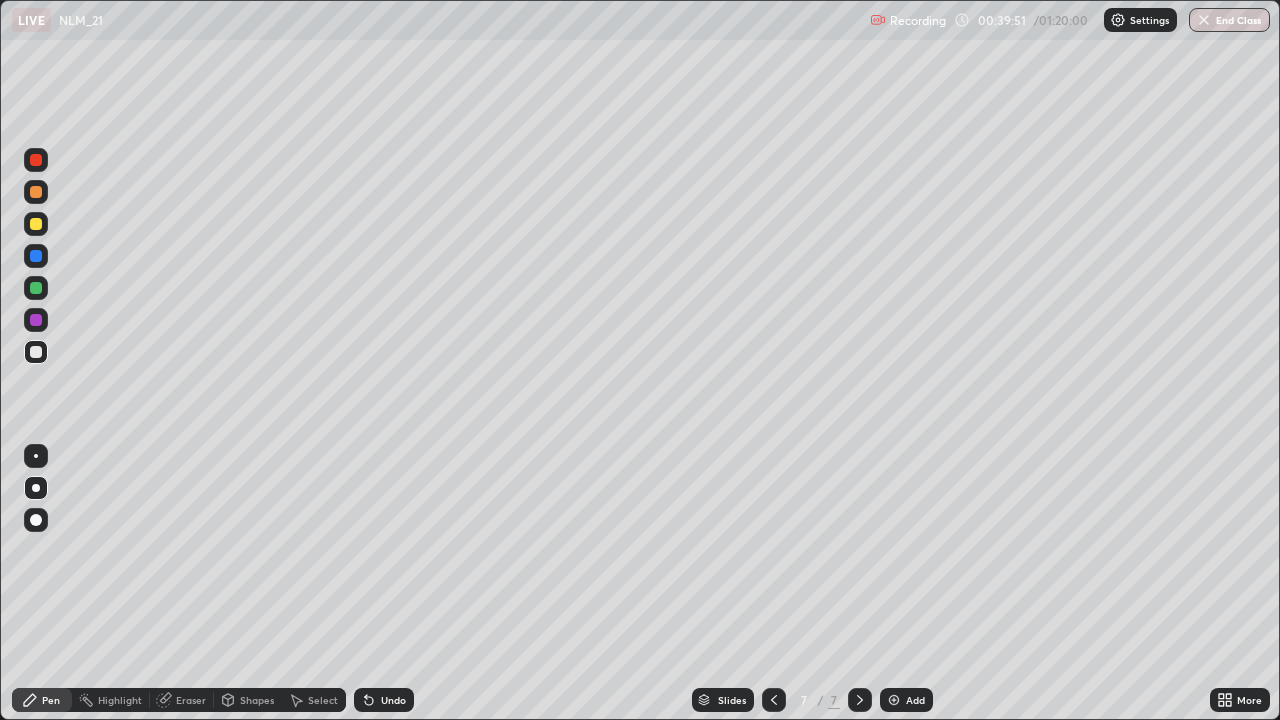 click on "Select" at bounding box center [314, 700] 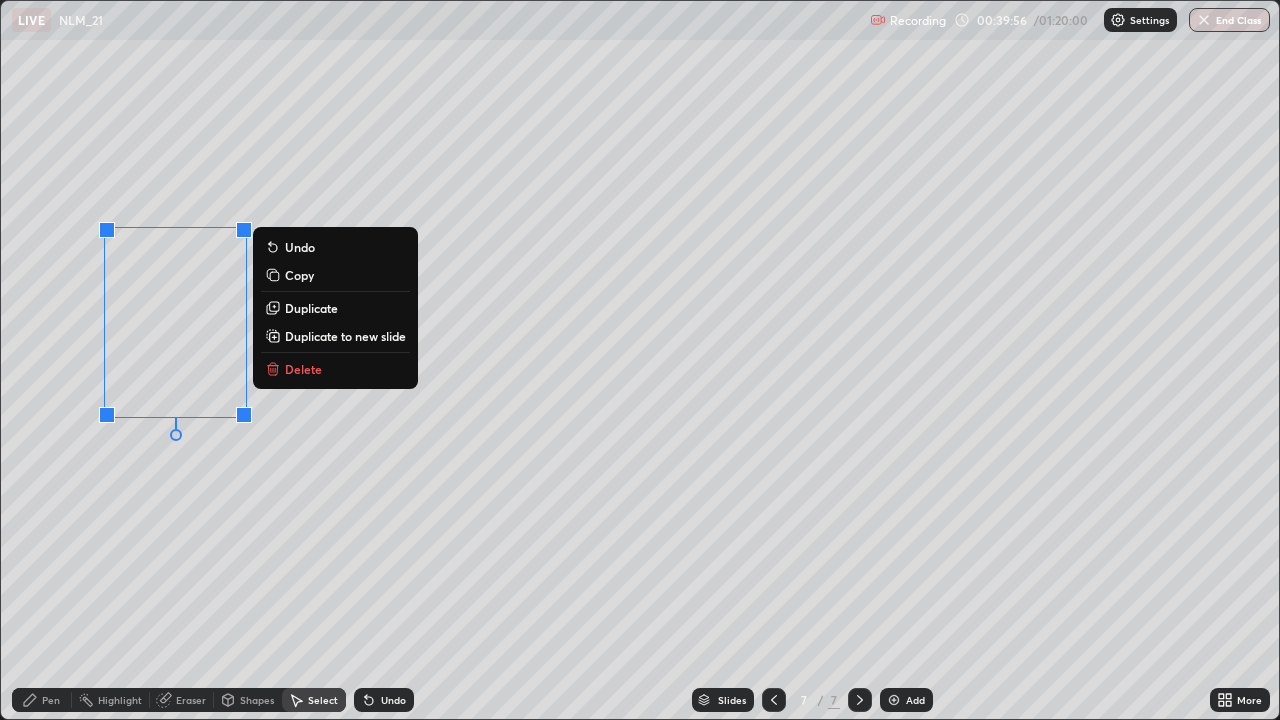 click on "0 ° Undo Copy Duplicate Duplicate to new slide Delete" at bounding box center (640, 360) 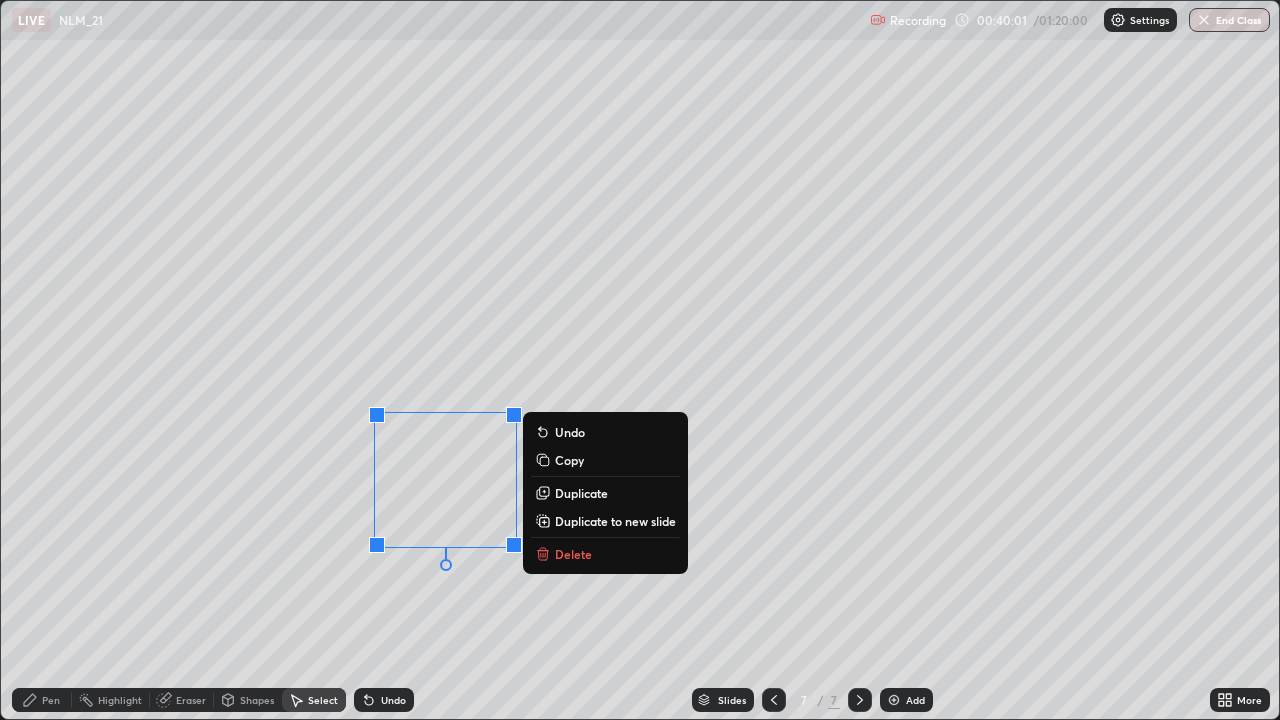 click on "0 ° Undo Copy Duplicate Duplicate to new slide Delete" at bounding box center [640, 360] 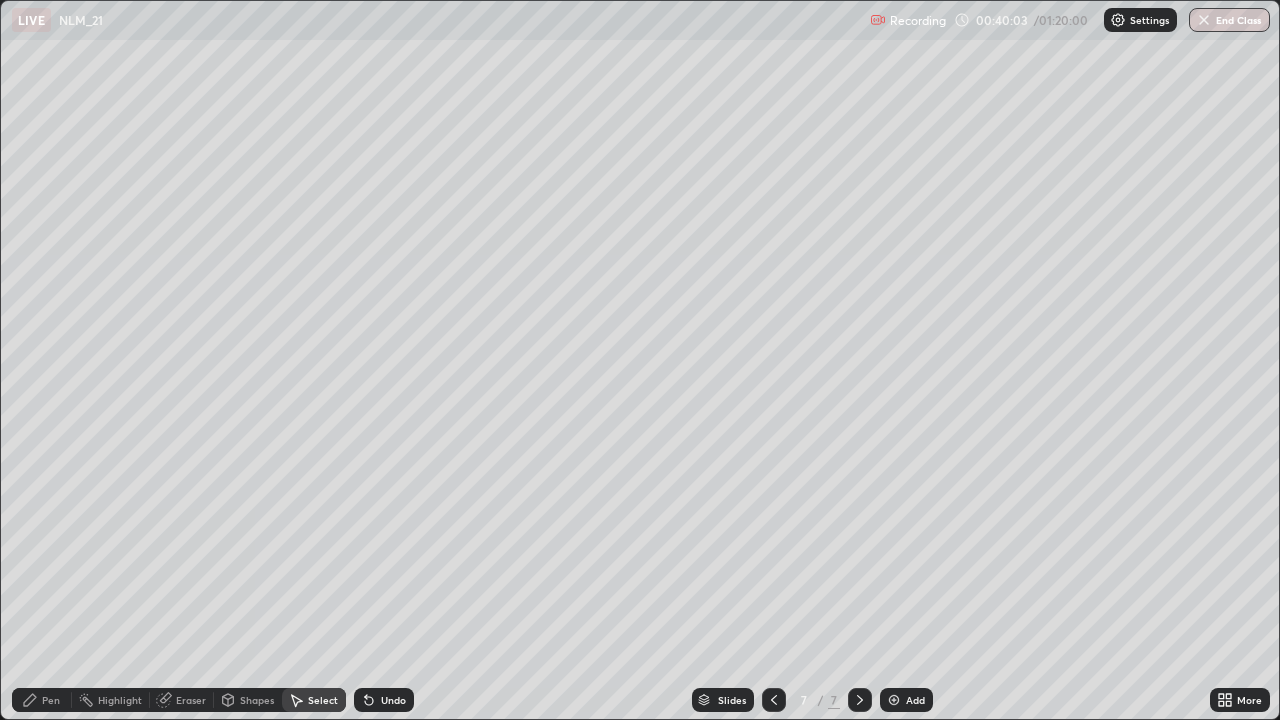 click on "Pen" at bounding box center [42, 700] 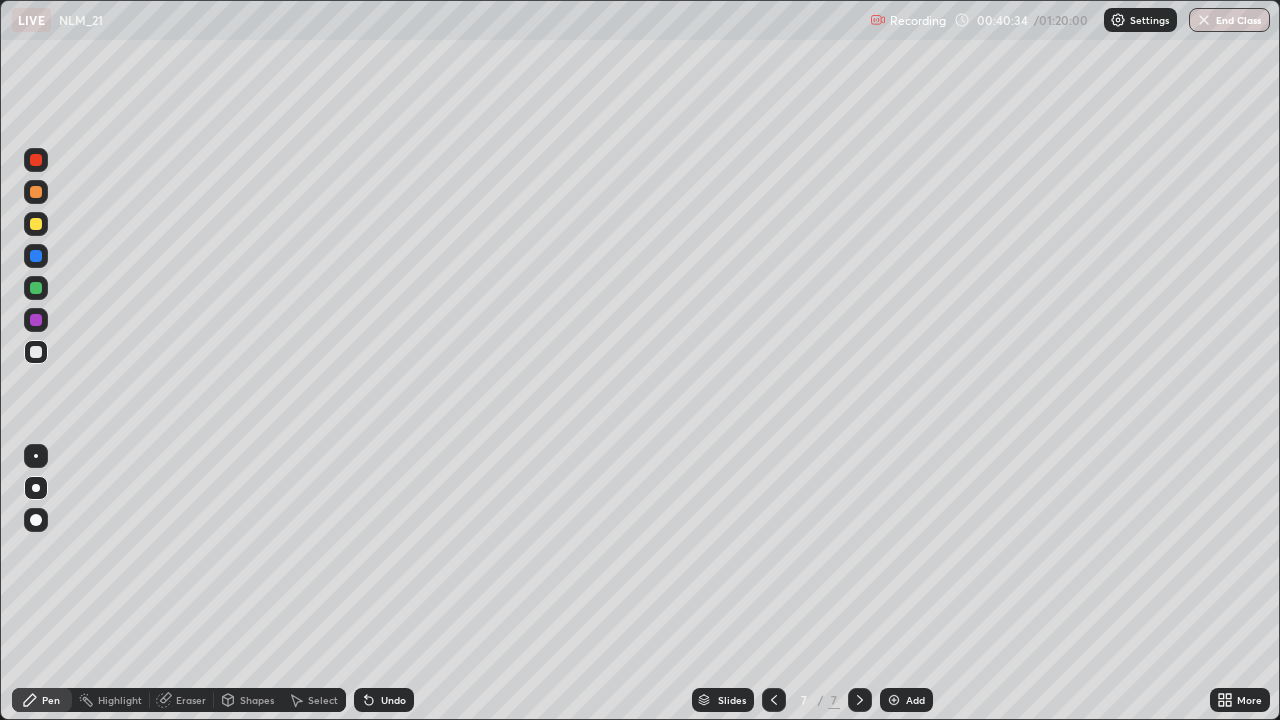 click at bounding box center [36, 160] 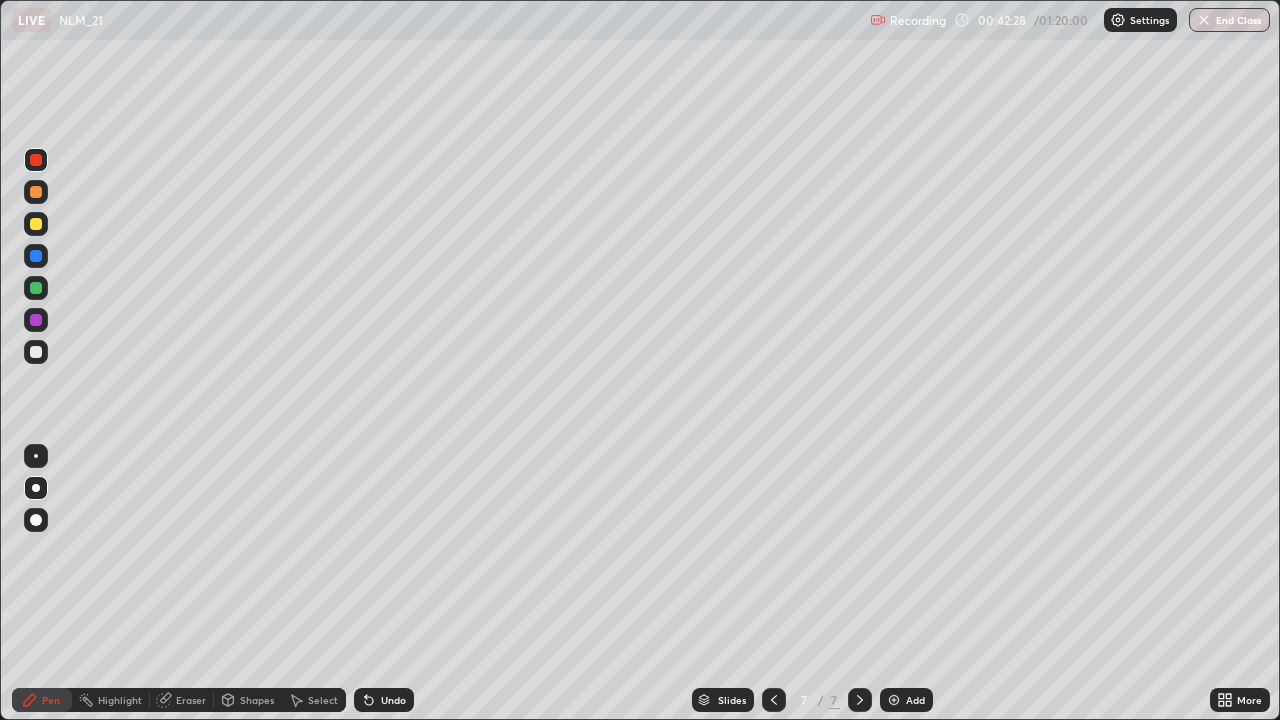 click on "Select" at bounding box center (323, 700) 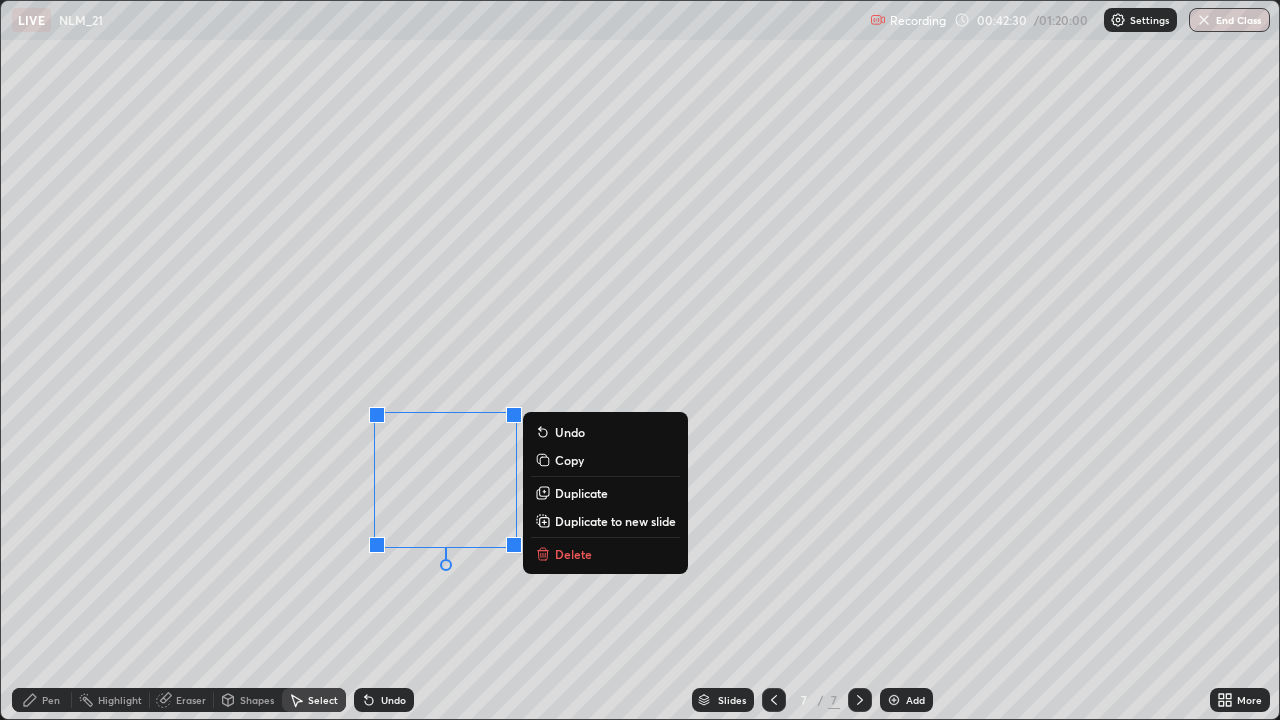 click on "Delete" at bounding box center [573, 554] 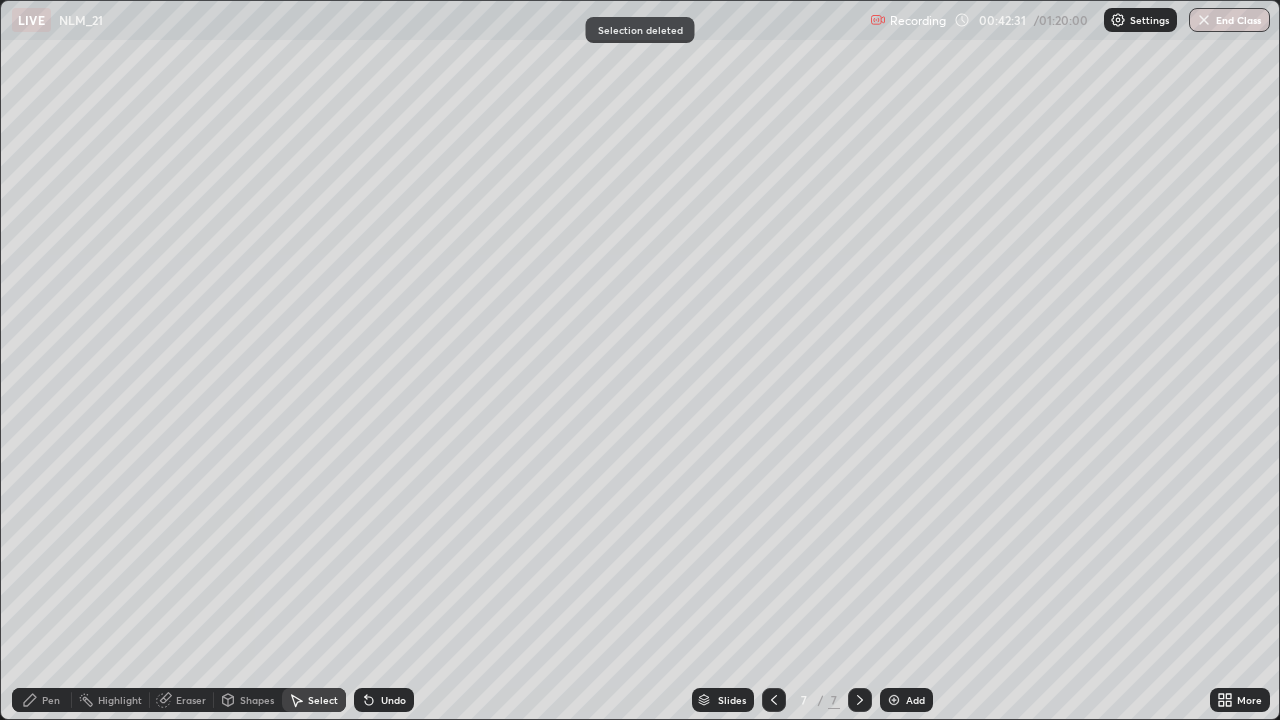 click on "Pen" at bounding box center (42, 700) 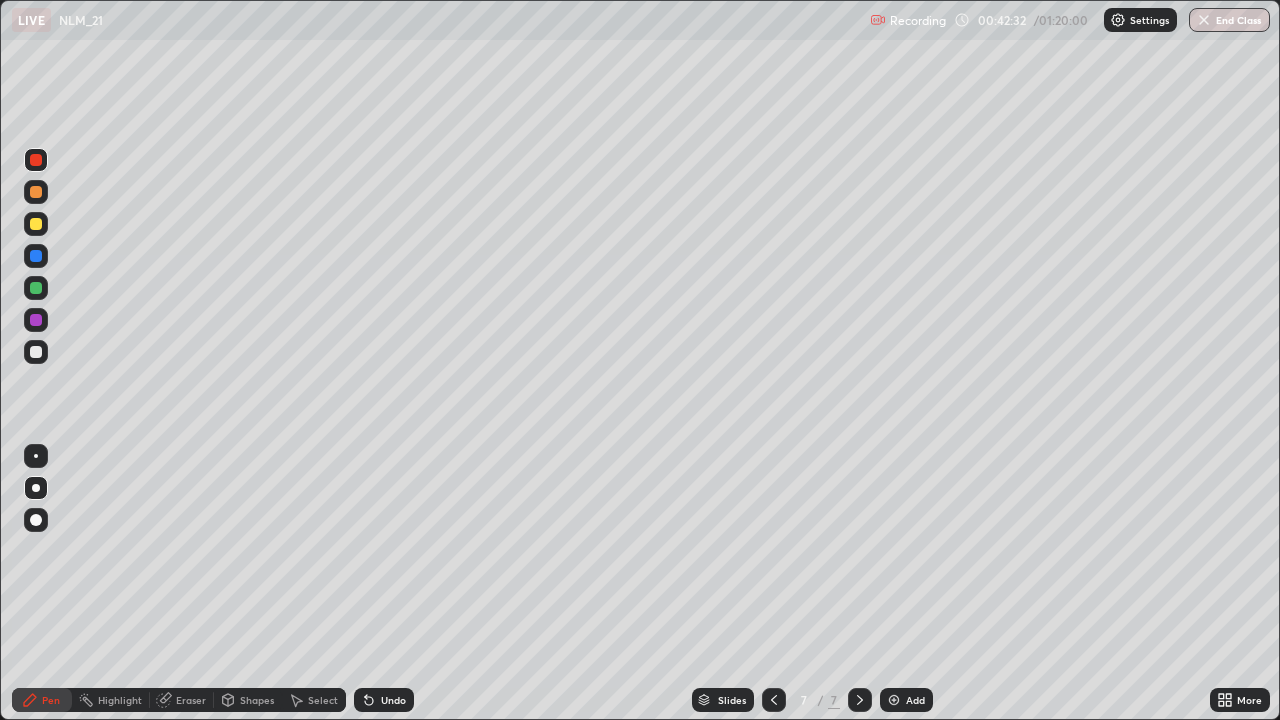 click at bounding box center (36, 224) 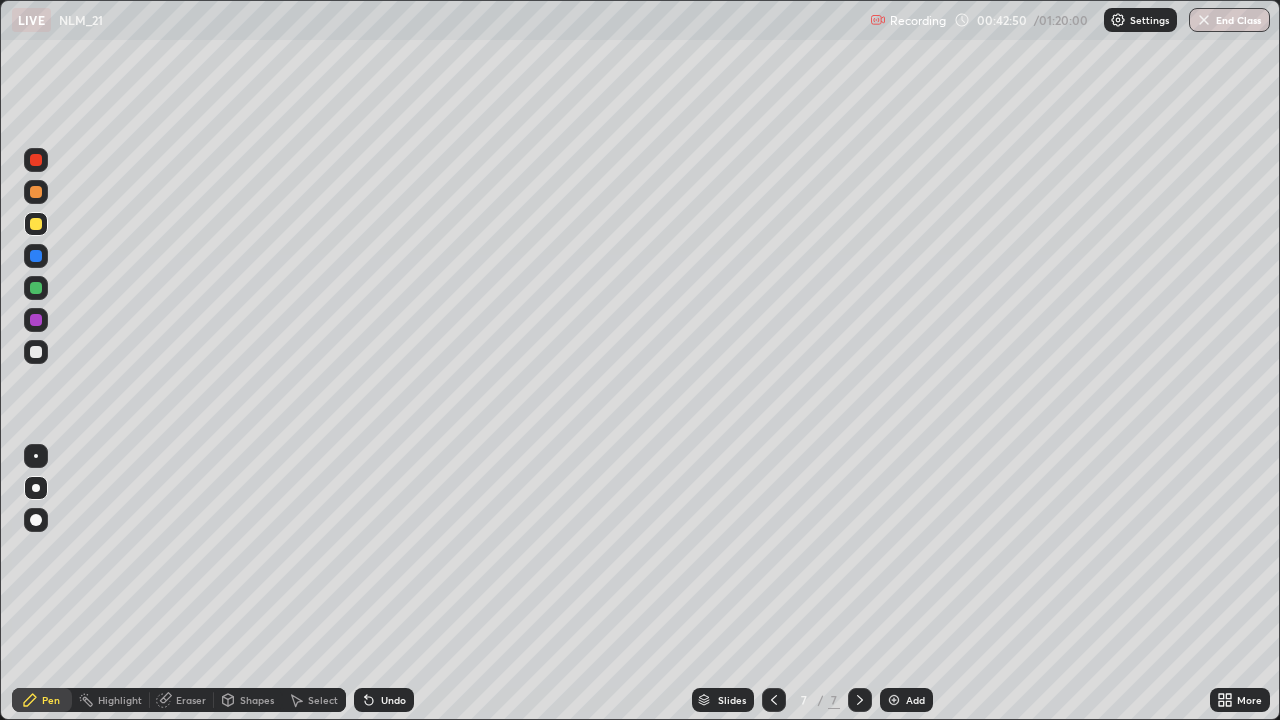 click at bounding box center (36, 160) 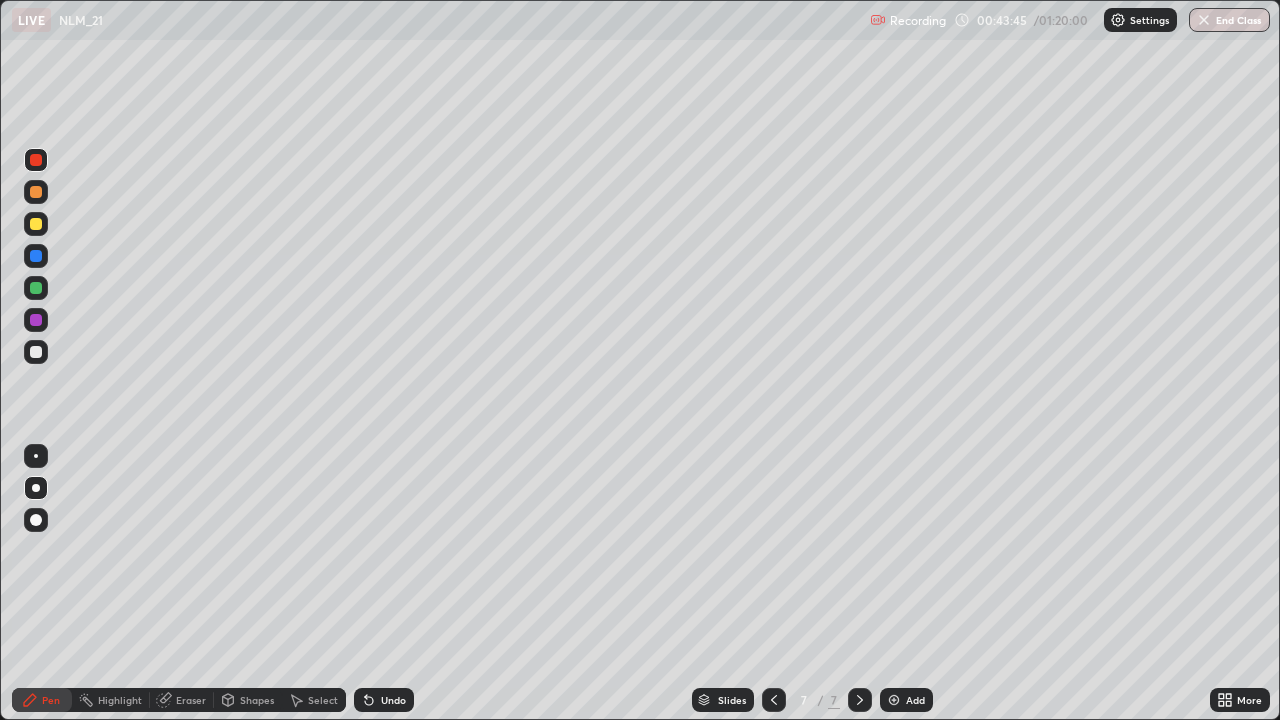 click at bounding box center [894, 700] 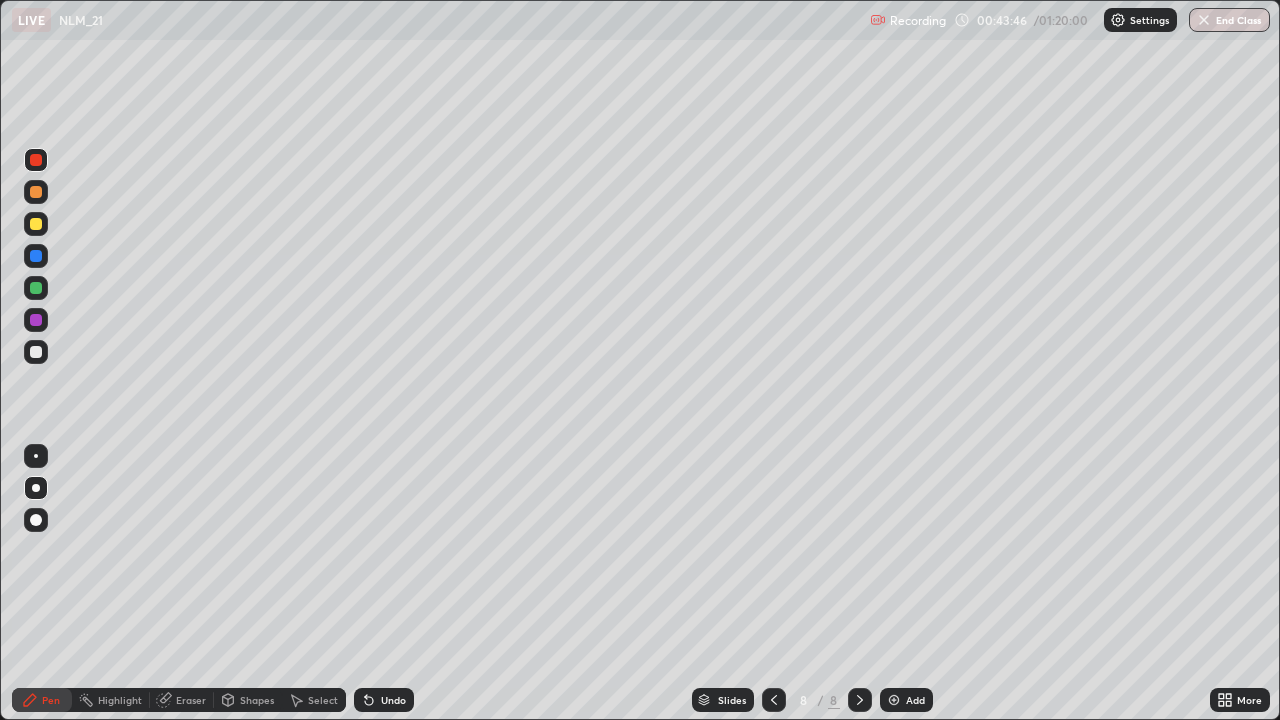 click at bounding box center (36, 192) 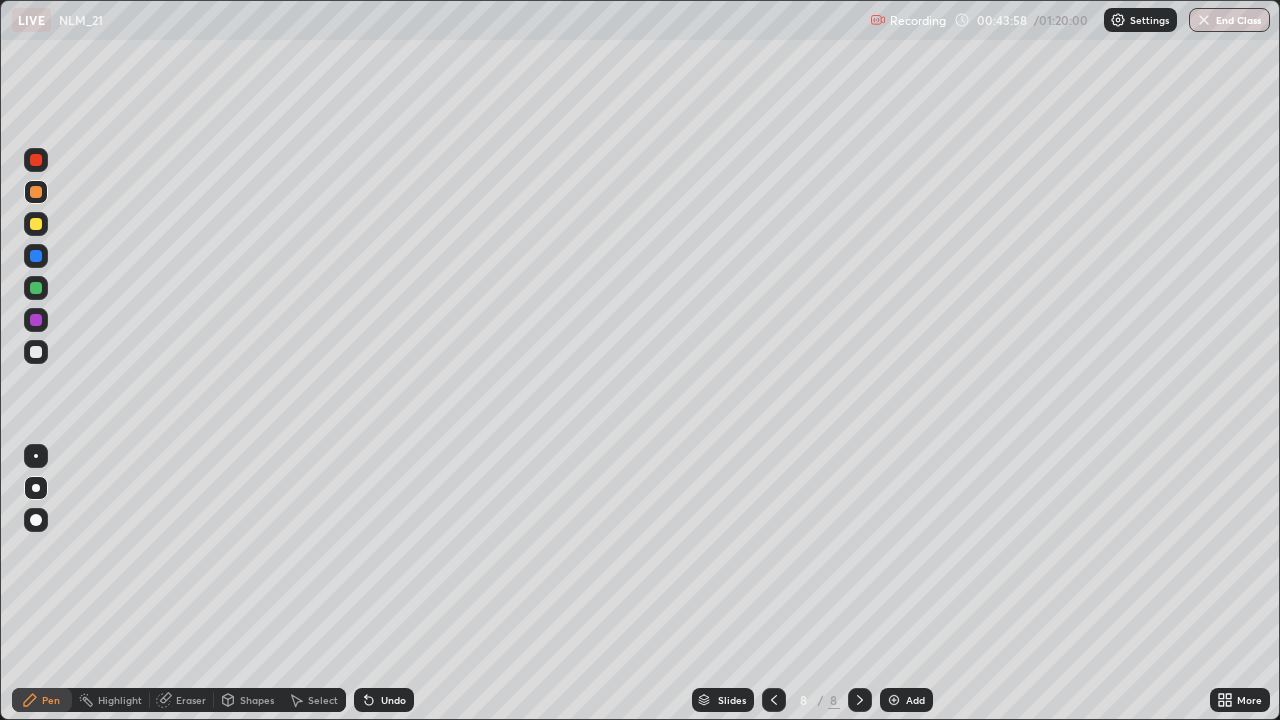 click at bounding box center (36, 224) 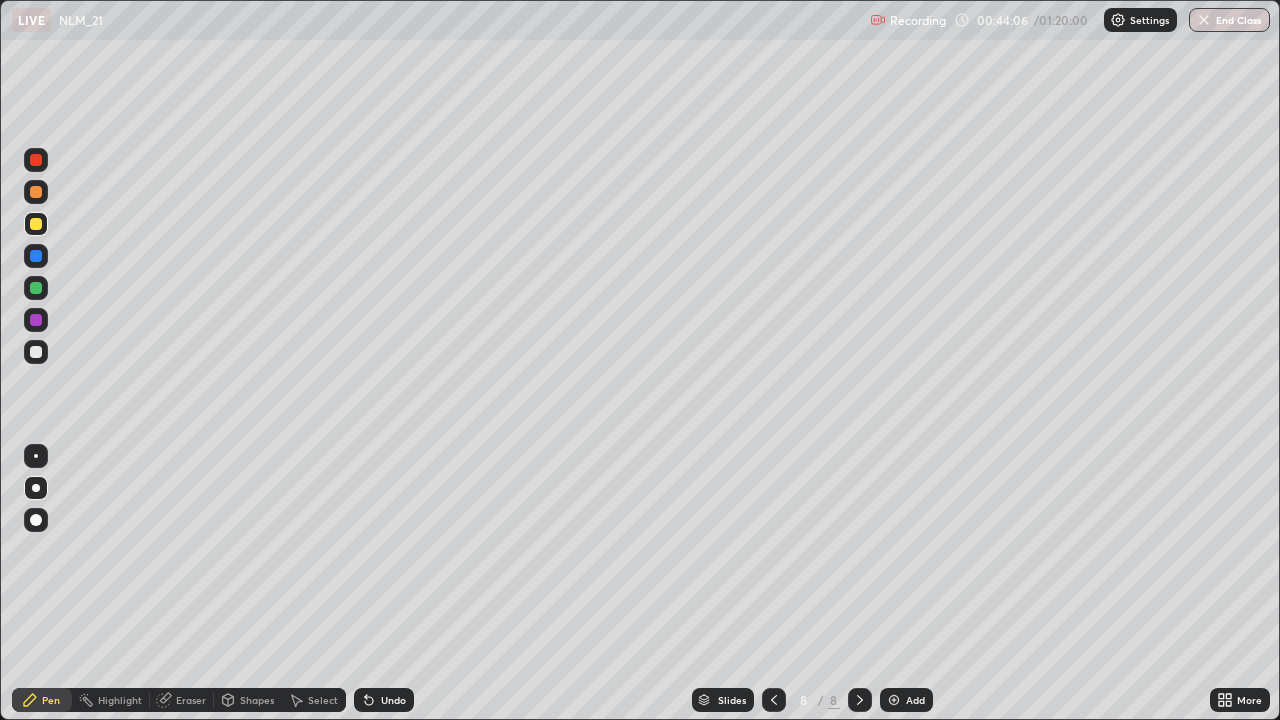 click at bounding box center [36, 288] 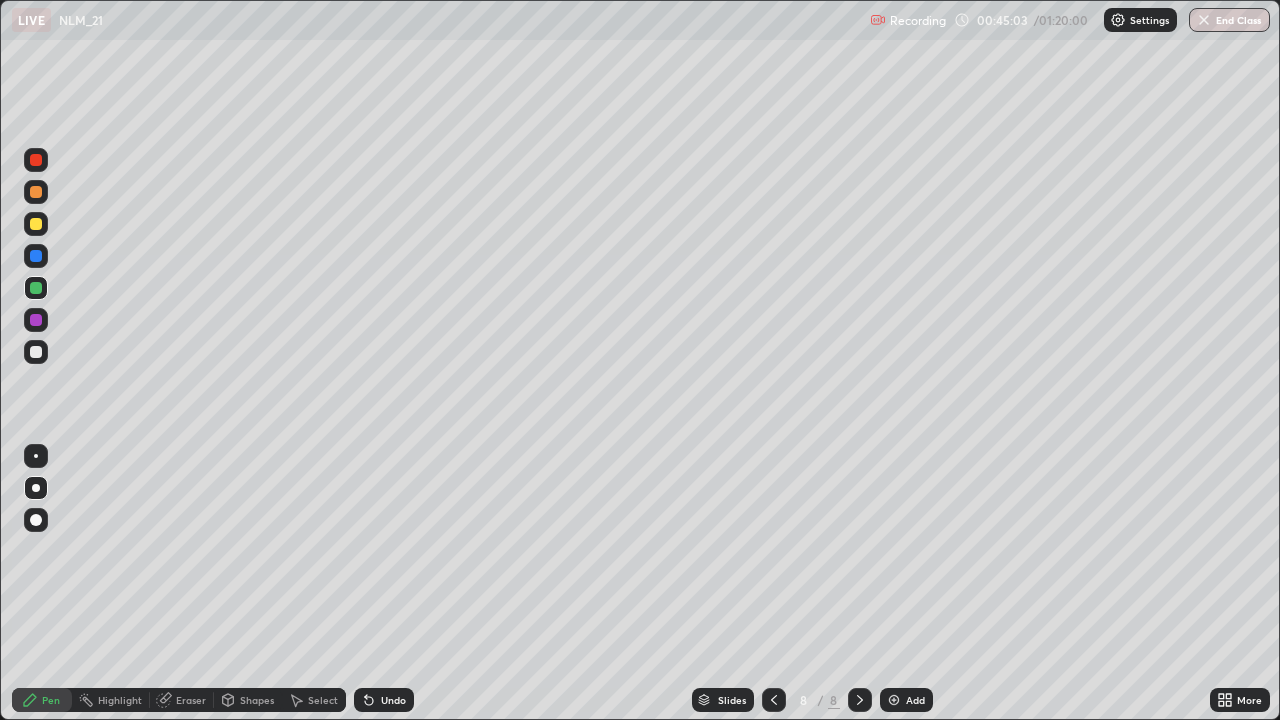 click at bounding box center (36, 352) 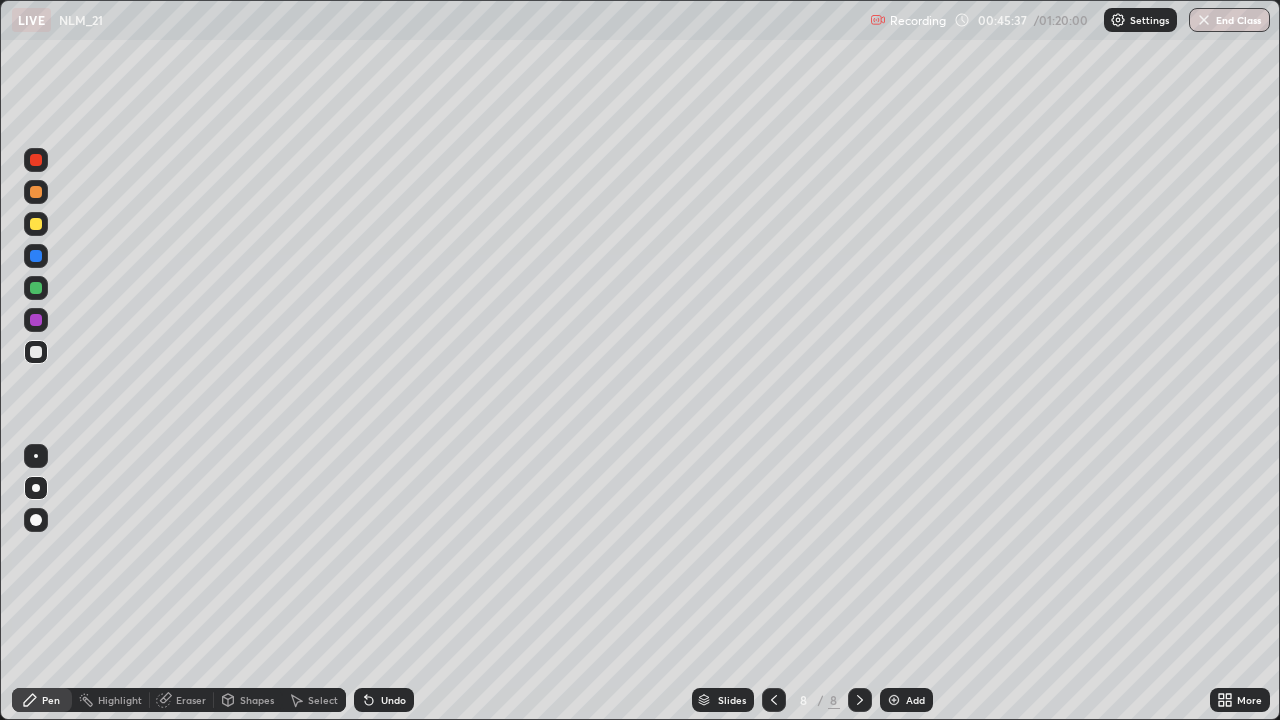 click on "Undo" at bounding box center [393, 700] 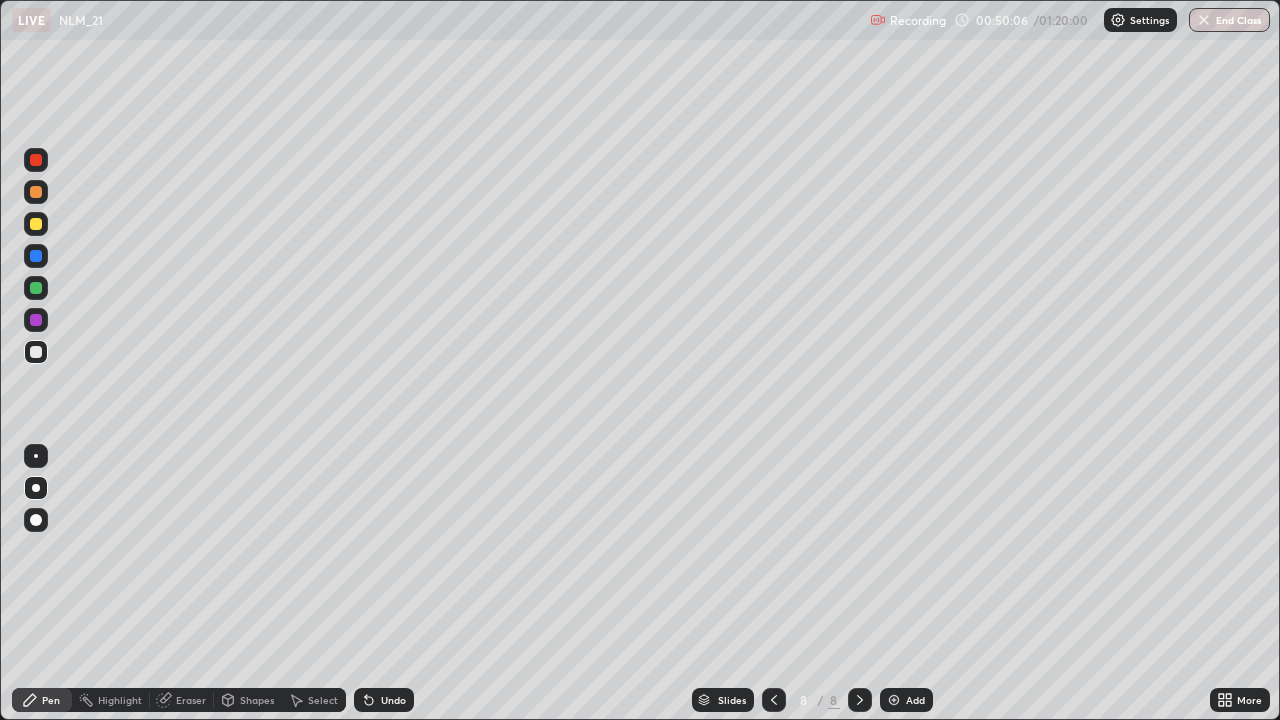 click on "Add" at bounding box center (906, 700) 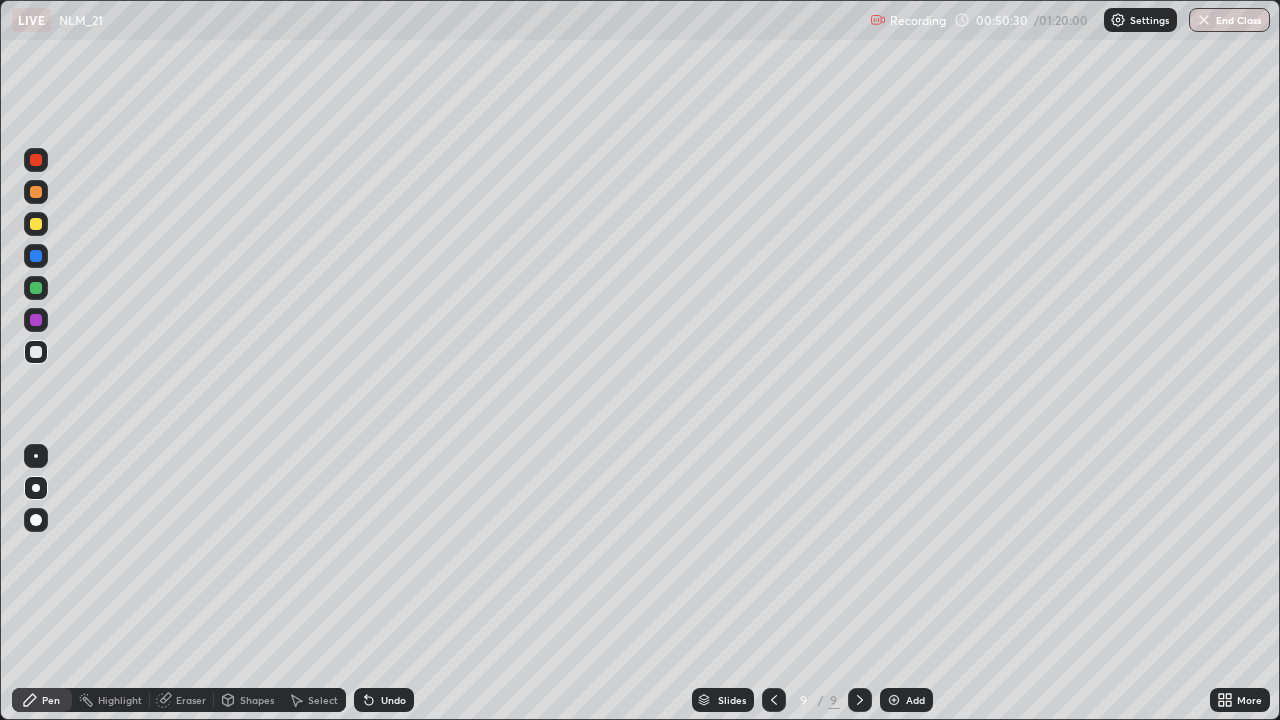 click on "Setting up your live class" at bounding box center [640, 360] 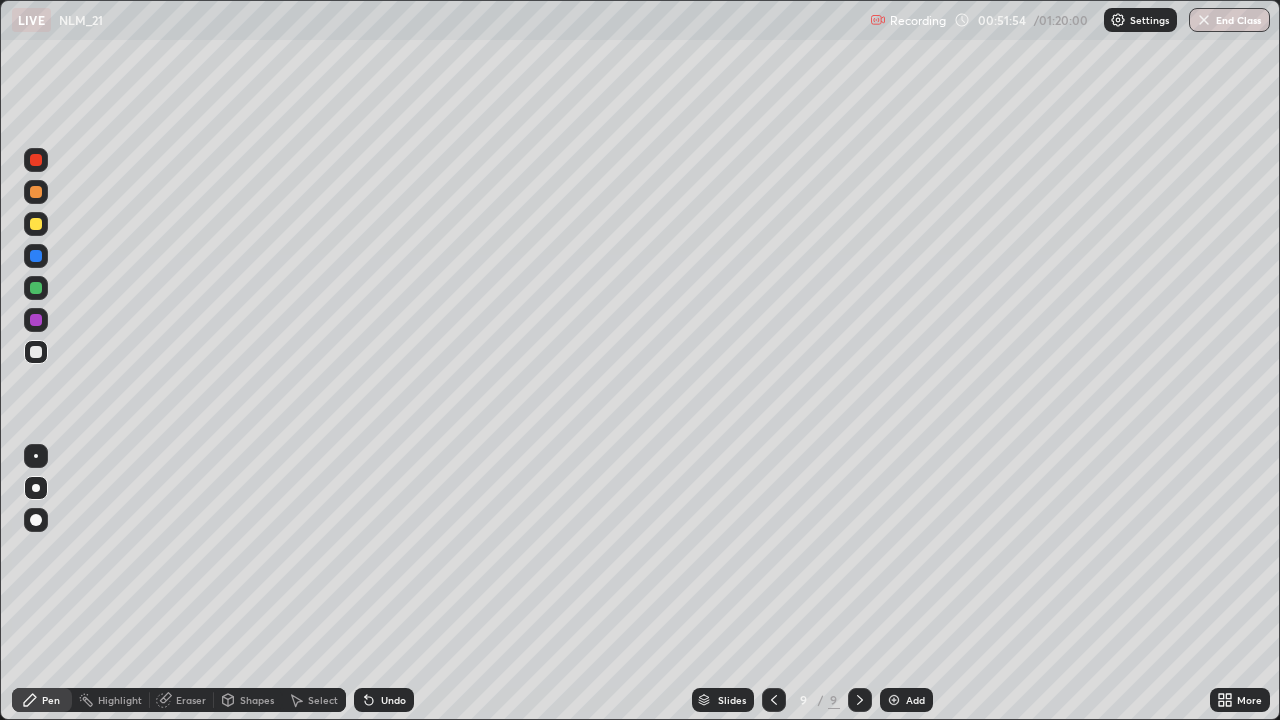 click on "Undo" at bounding box center [393, 700] 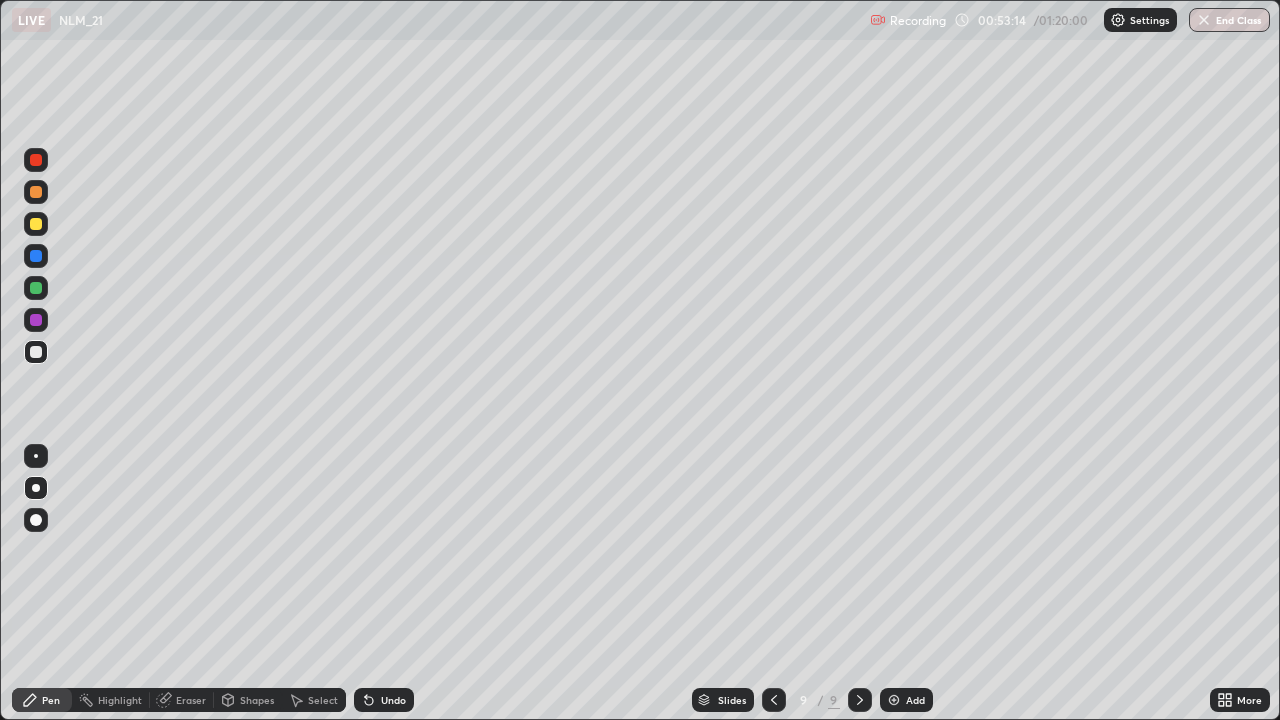 click on "Select" at bounding box center (323, 700) 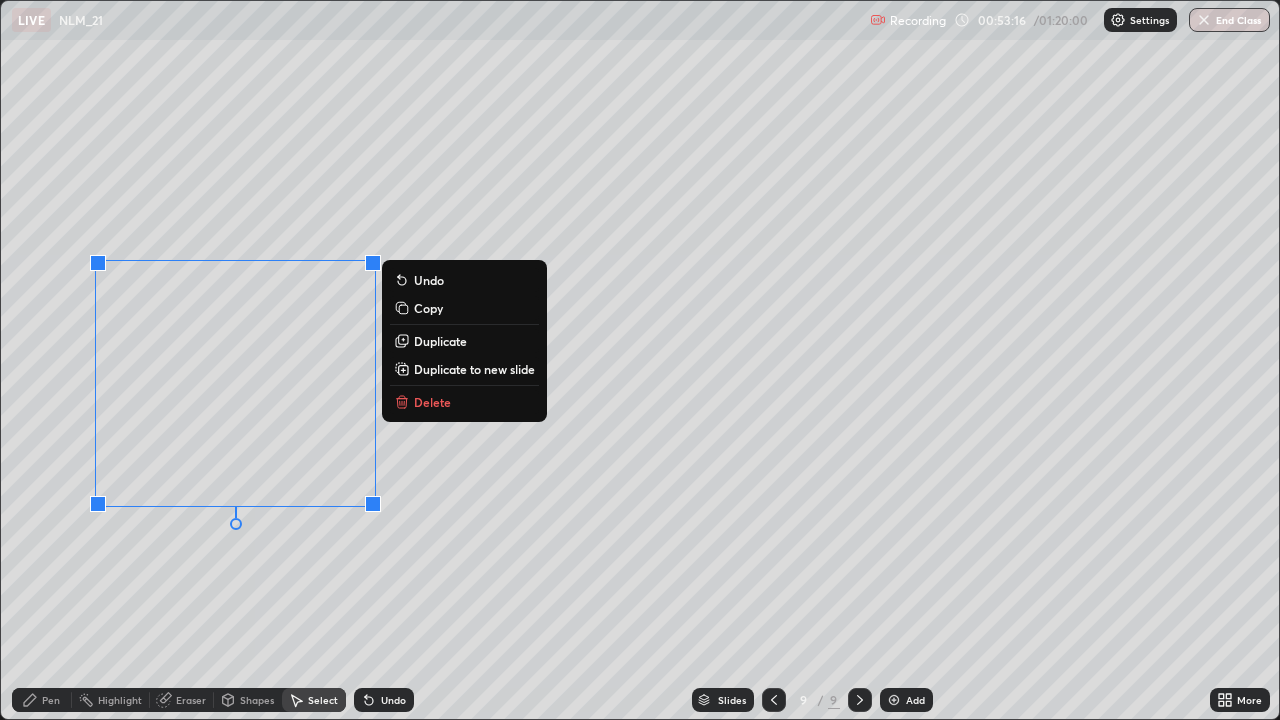 click on "Delete" at bounding box center [432, 402] 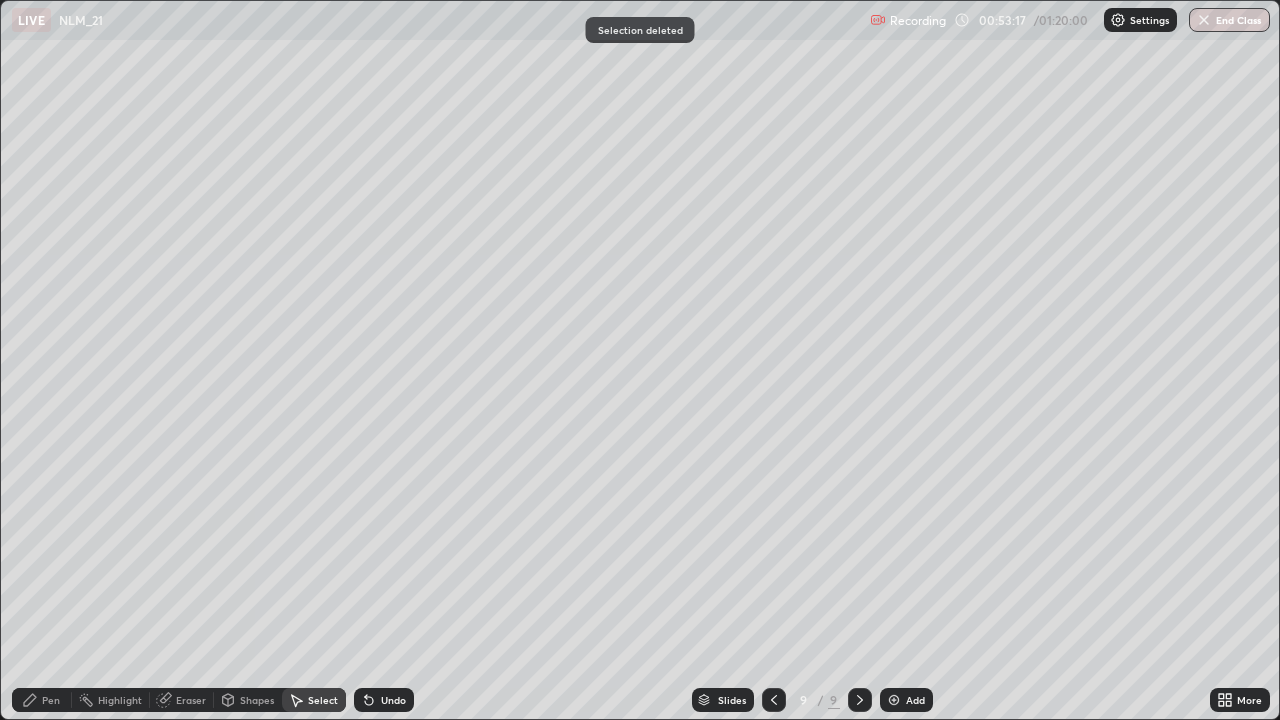 click 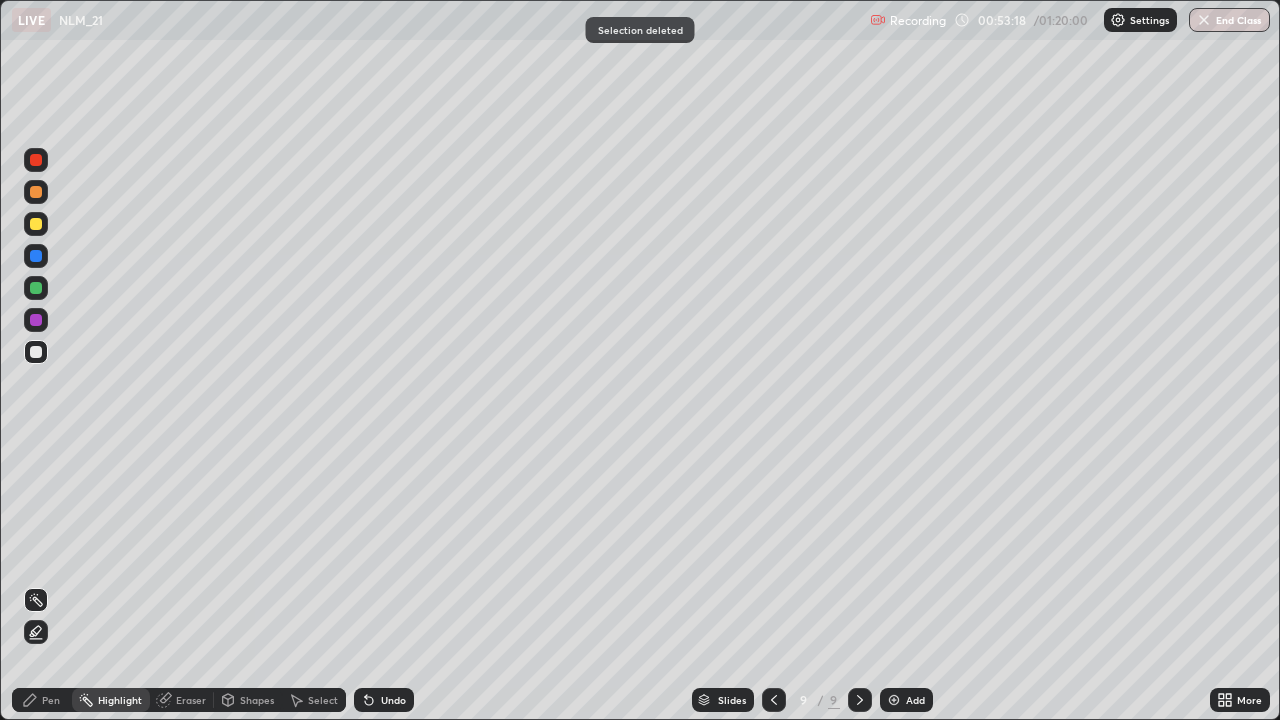 click on "Pen" at bounding box center [42, 700] 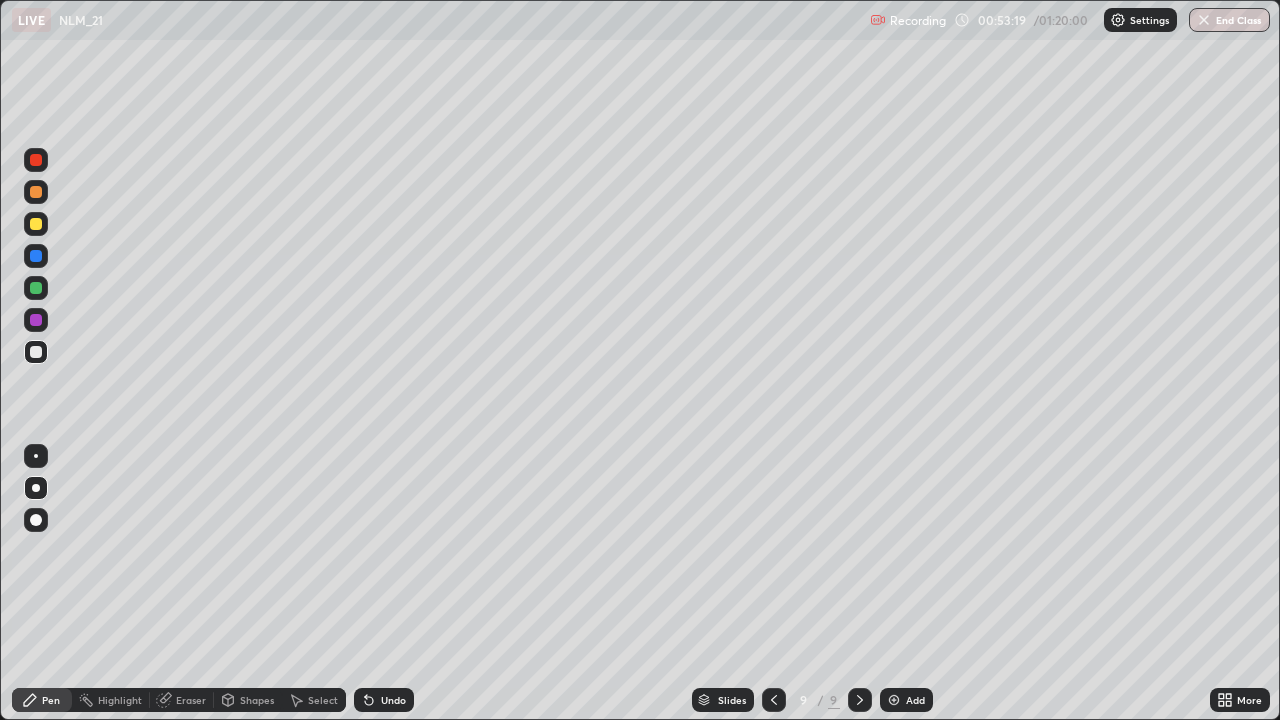 click at bounding box center (36, 192) 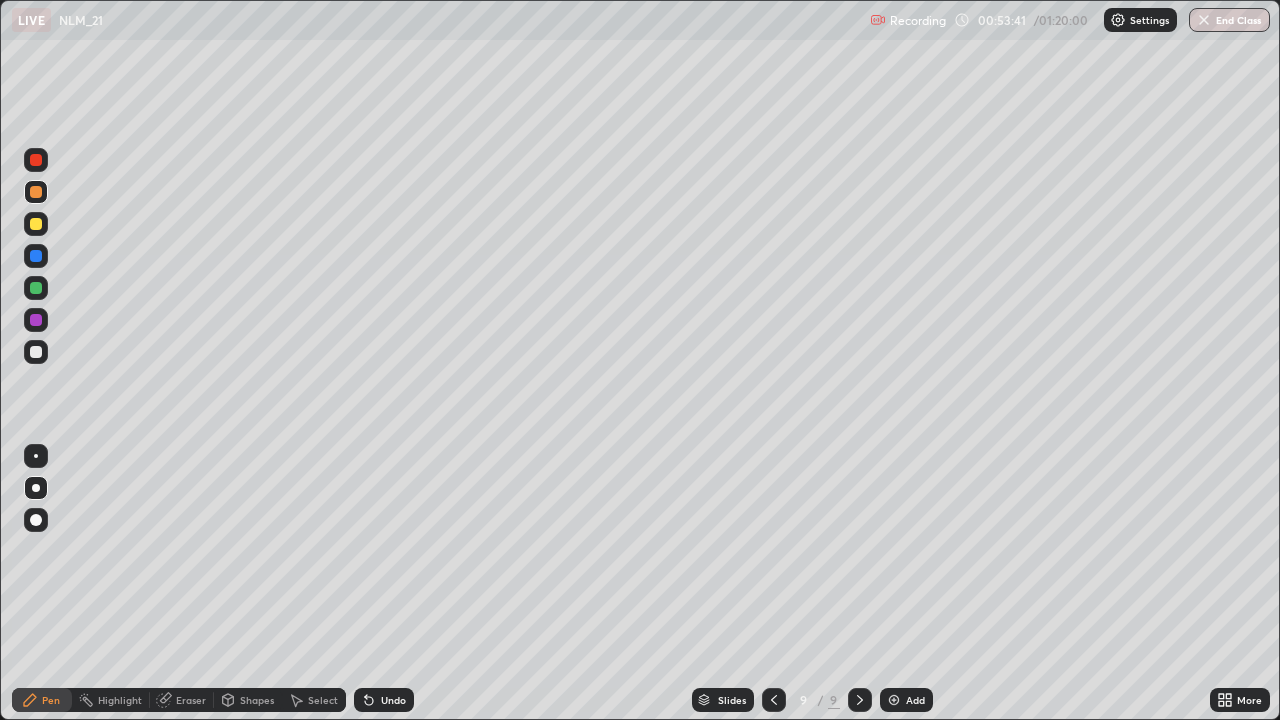 click at bounding box center (36, 224) 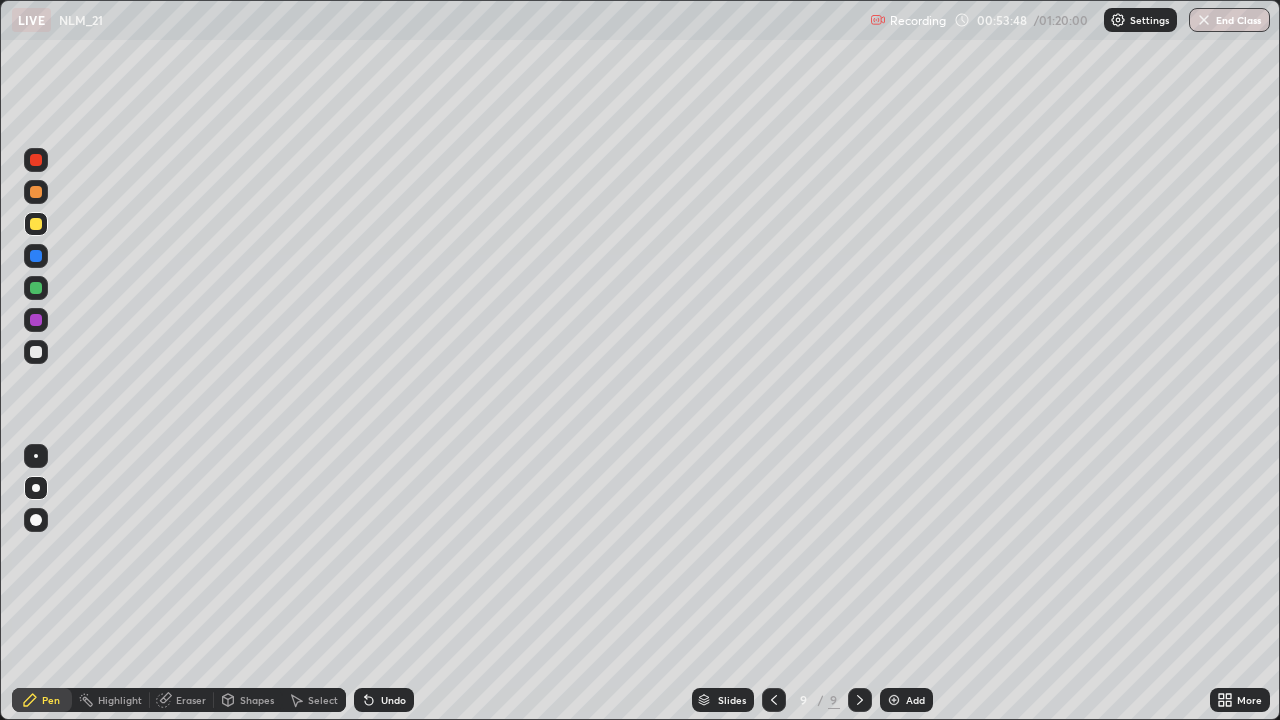 click at bounding box center [36, 352] 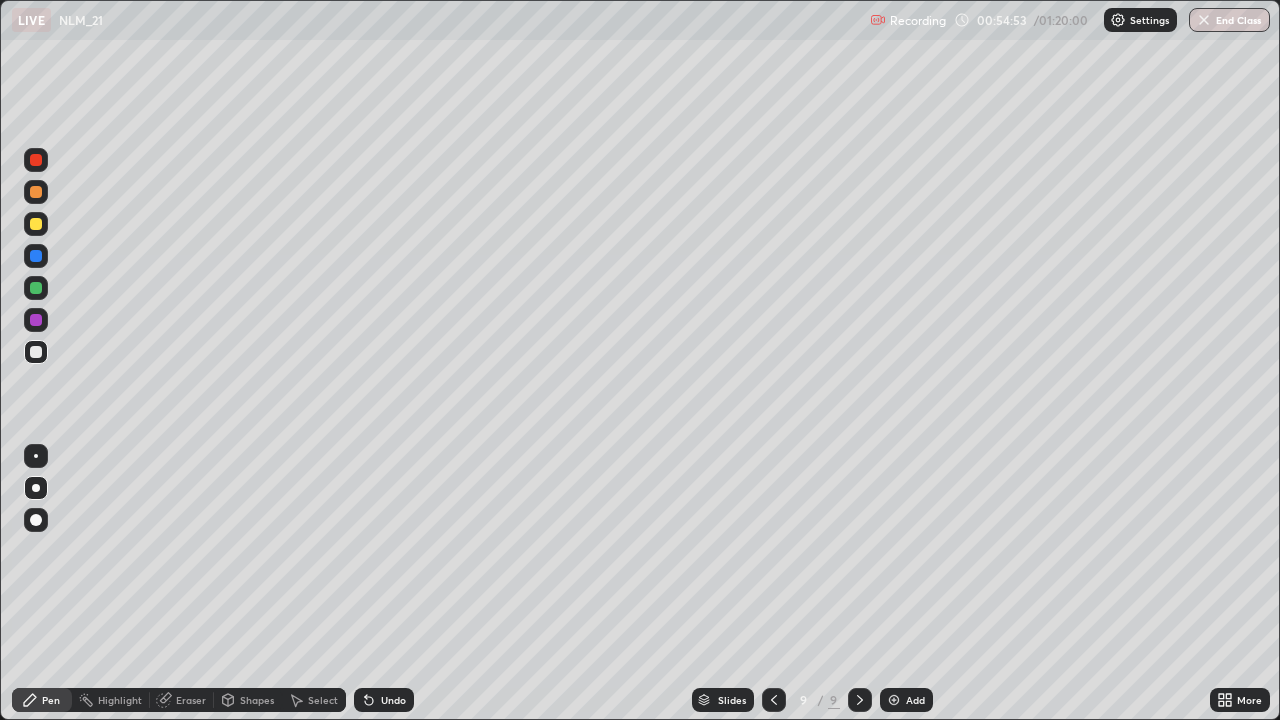 click at bounding box center (36, 352) 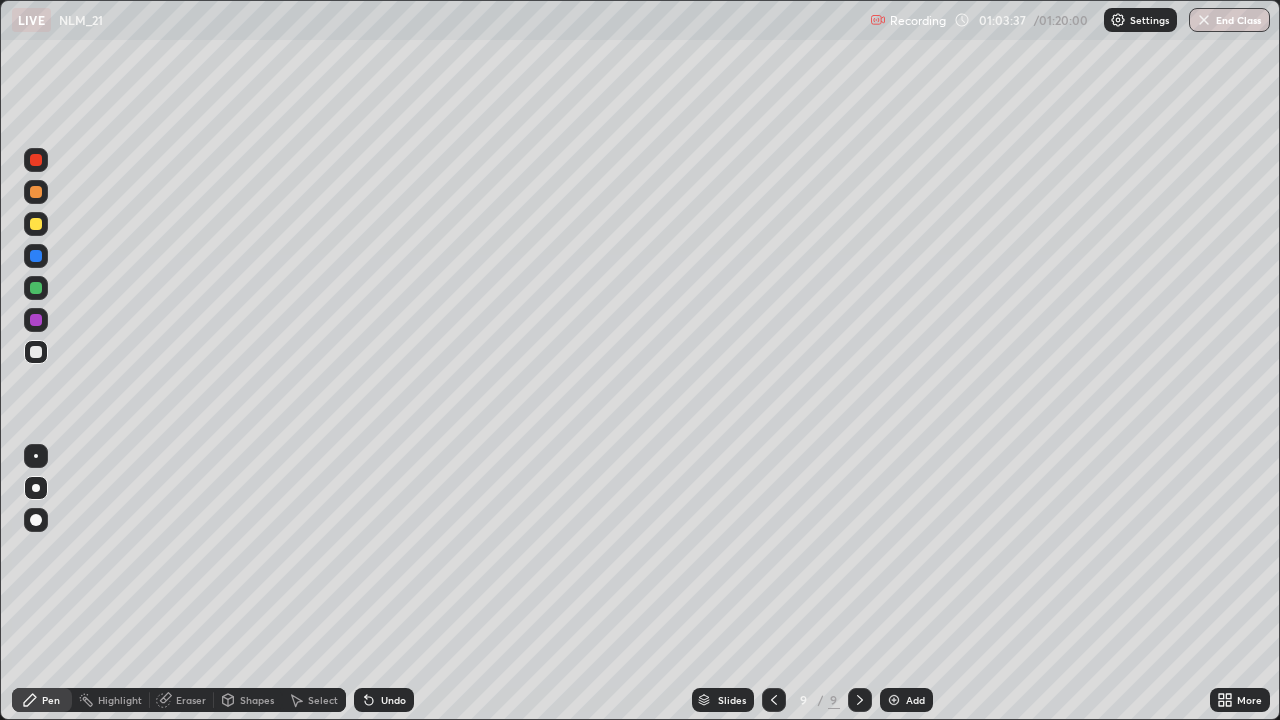 click at bounding box center (894, 700) 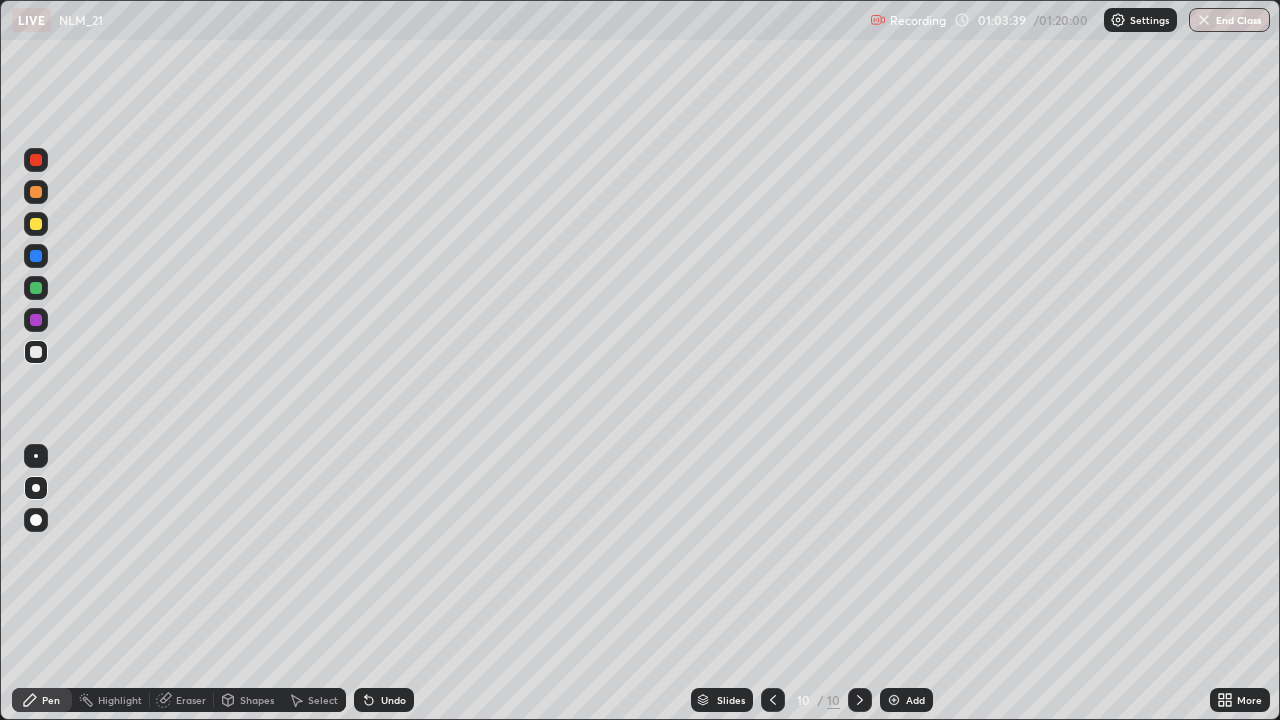 click at bounding box center [36, 224] 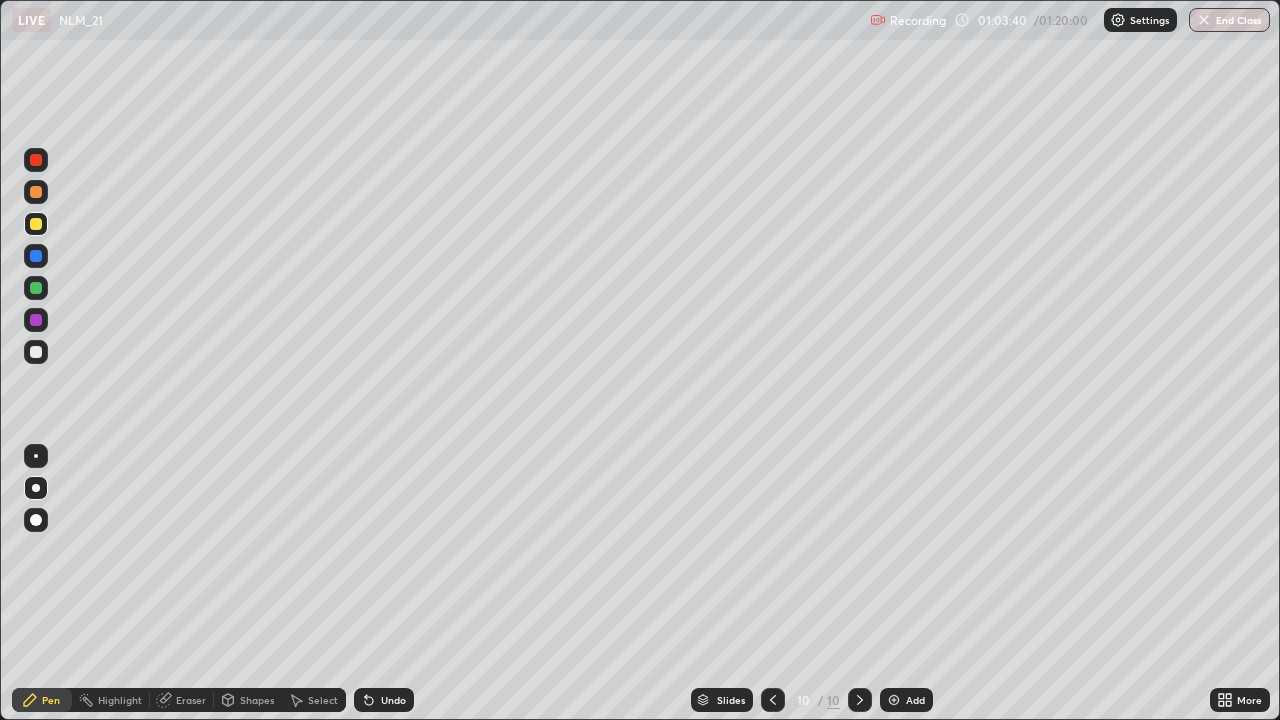 click on "Shapes" at bounding box center (257, 700) 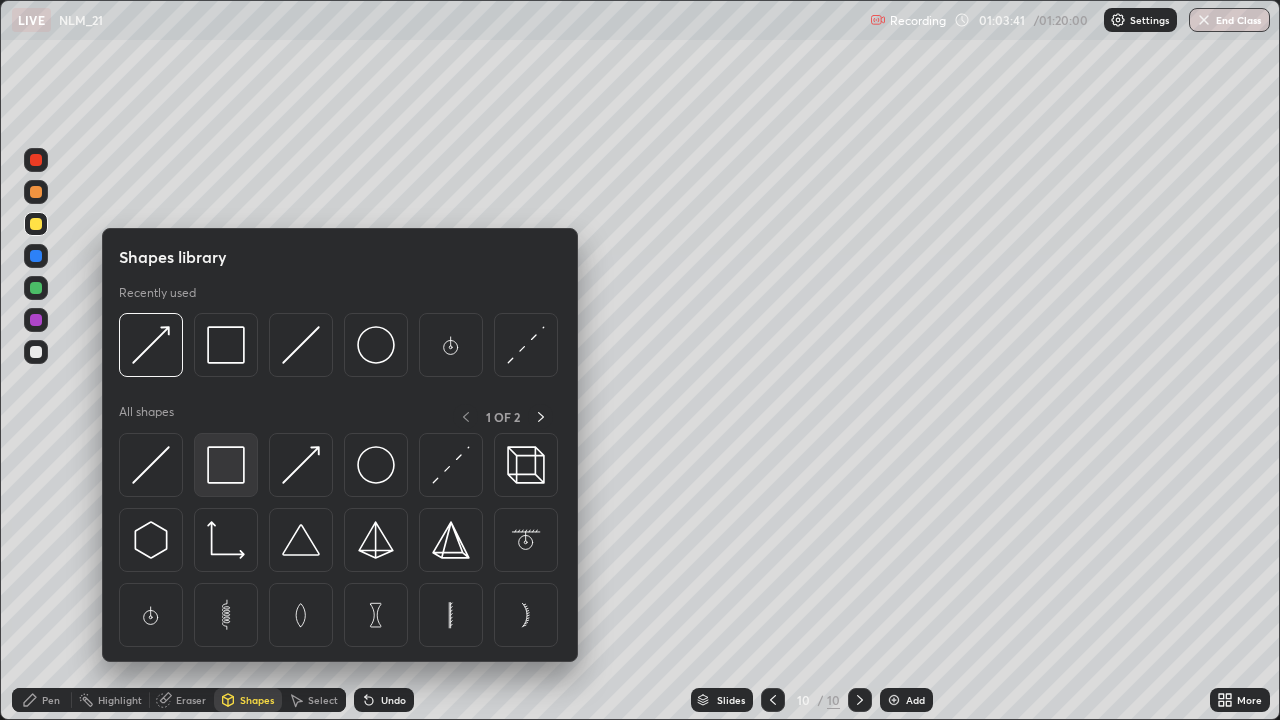 click at bounding box center (226, 465) 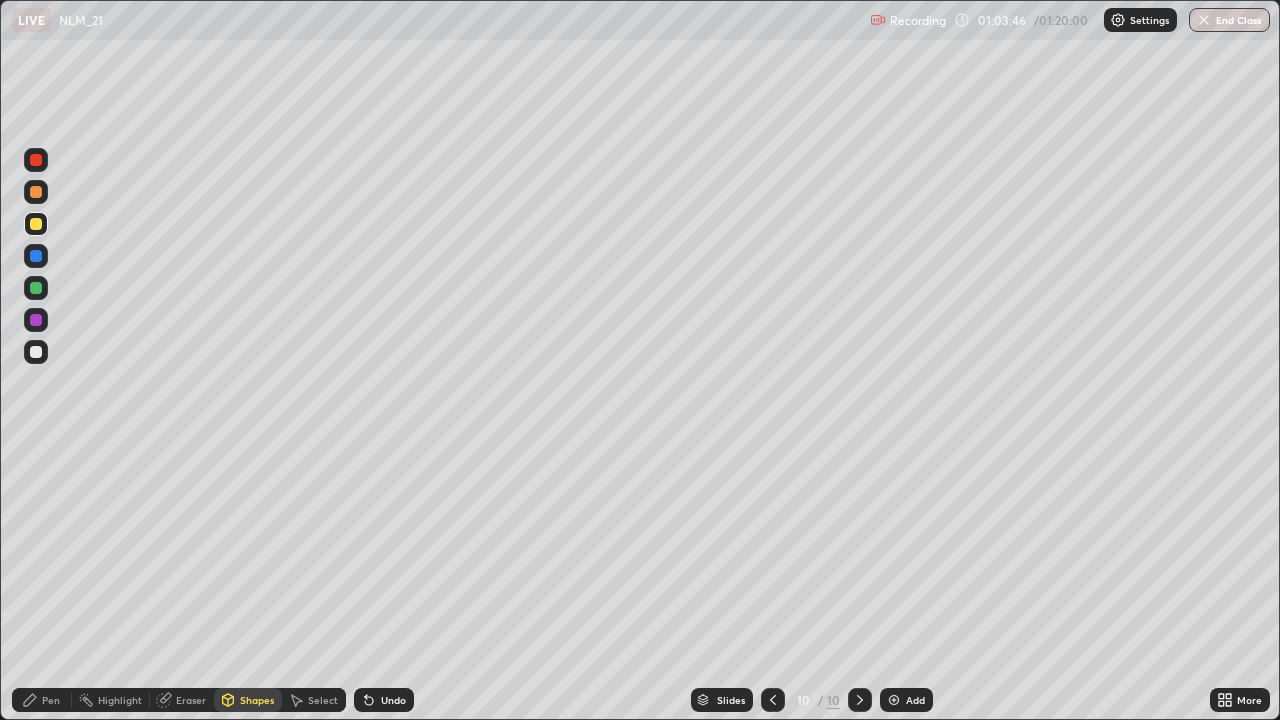 click at bounding box center [36, 352] 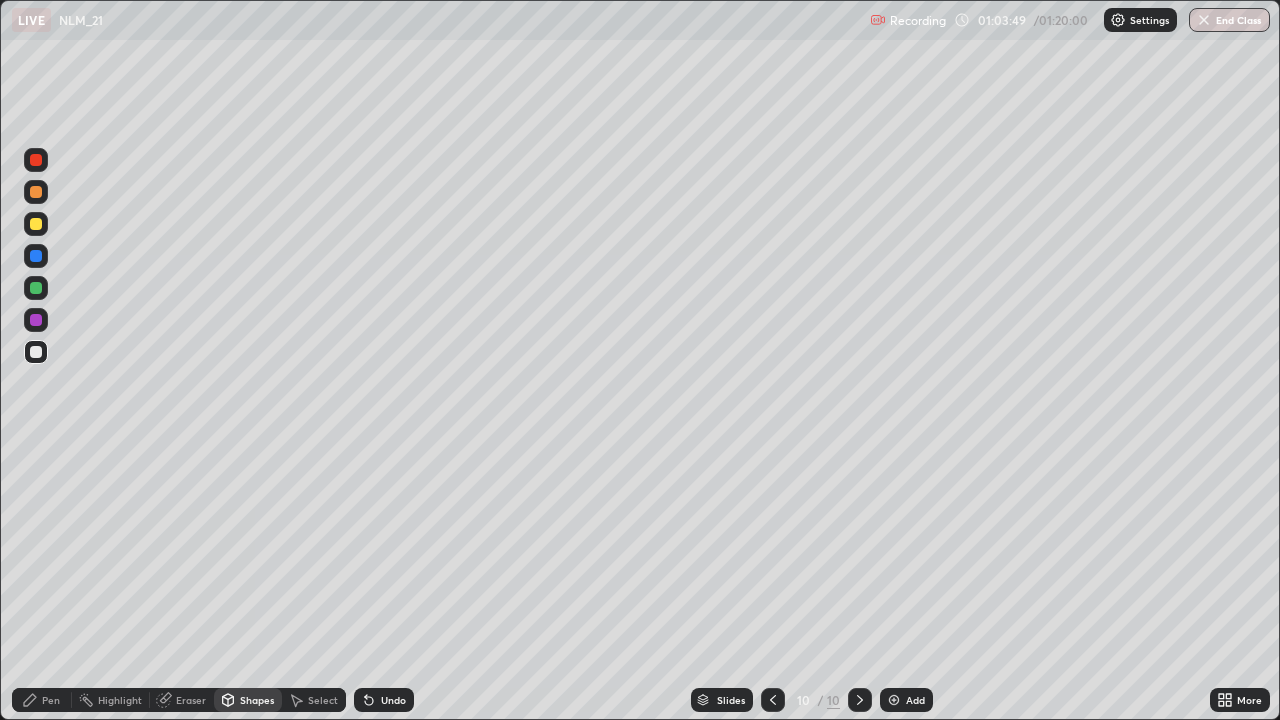 click on "Pen" at bounding box center [42, 700] 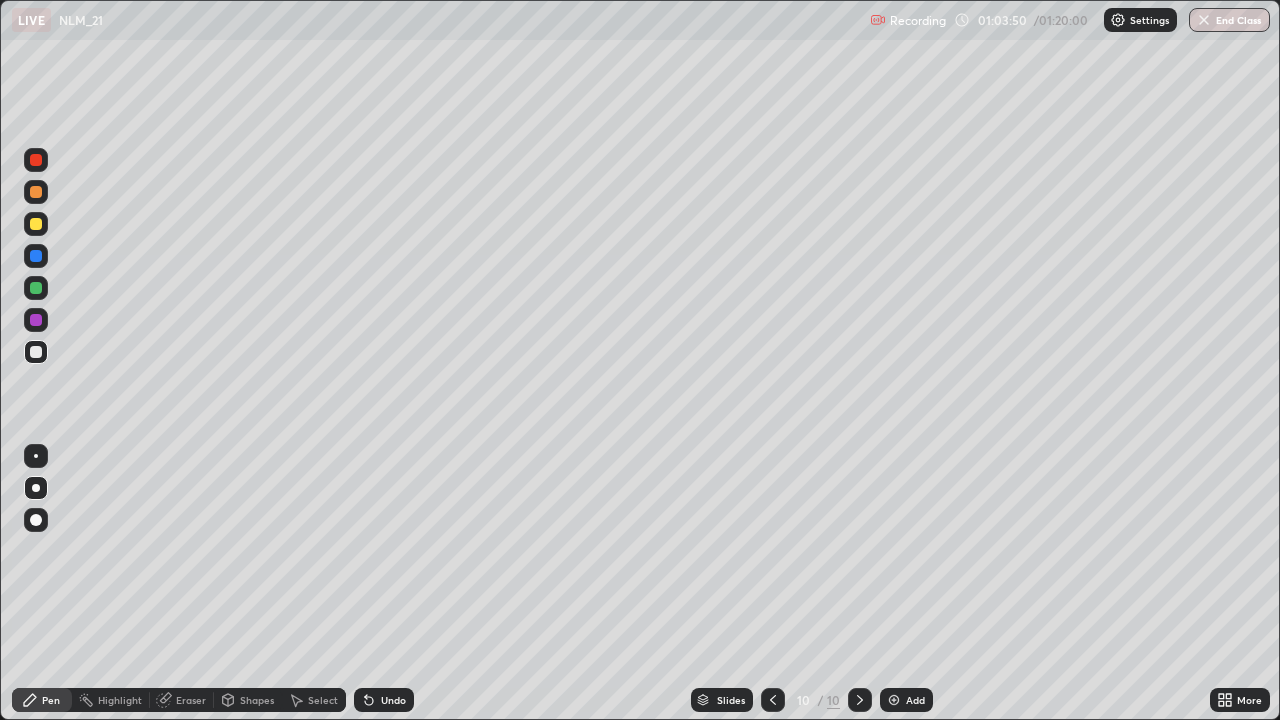 click at bounding box center [36, 288] 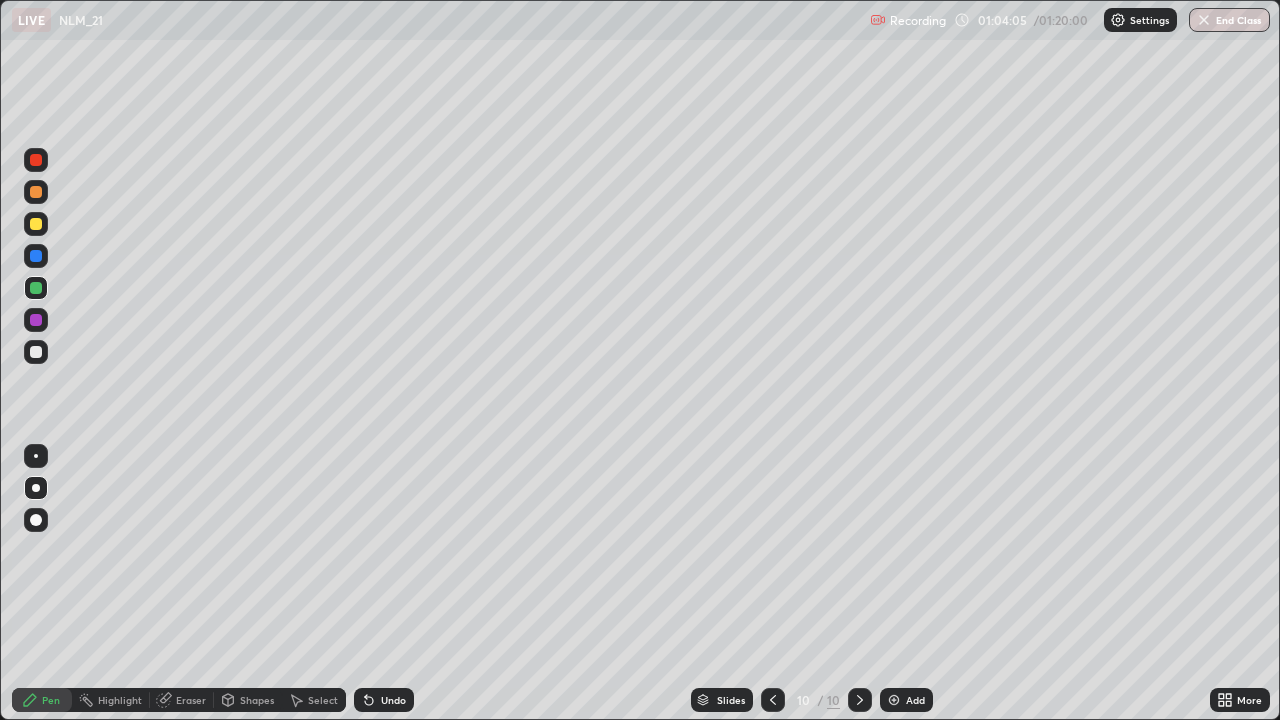 click at bounding box center [36, 352] 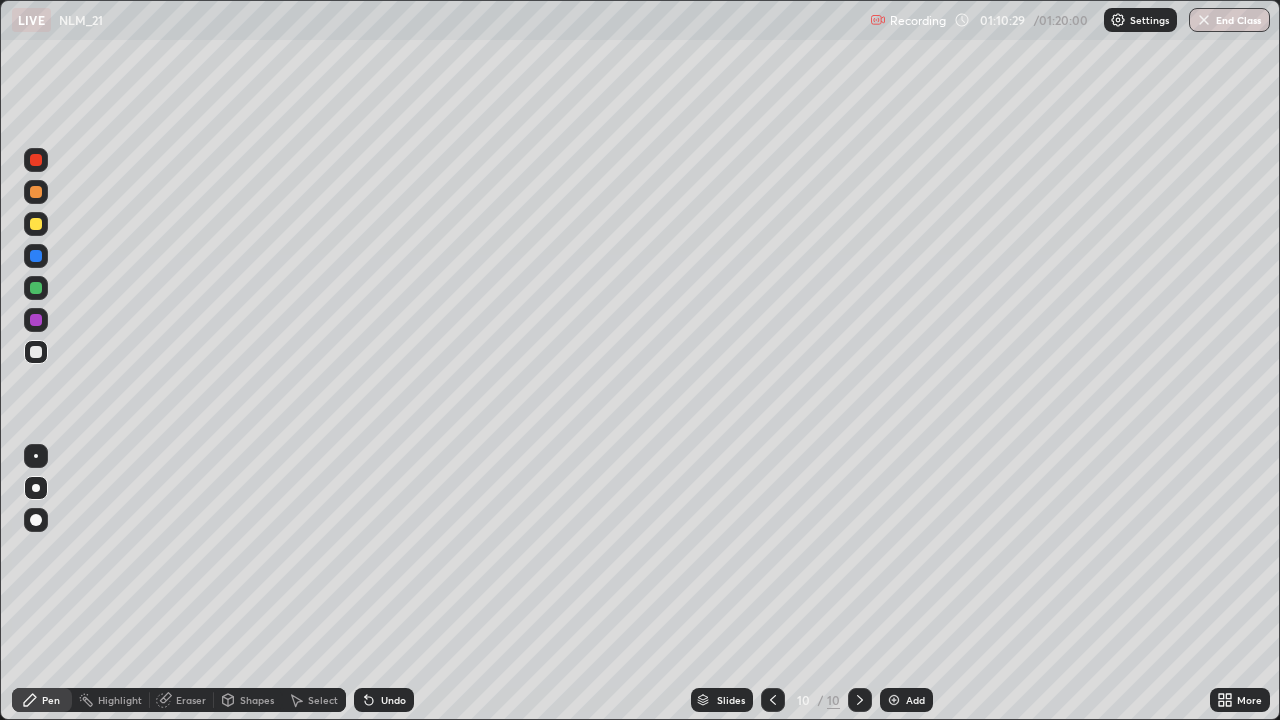 click at bounding box center [36, 192] 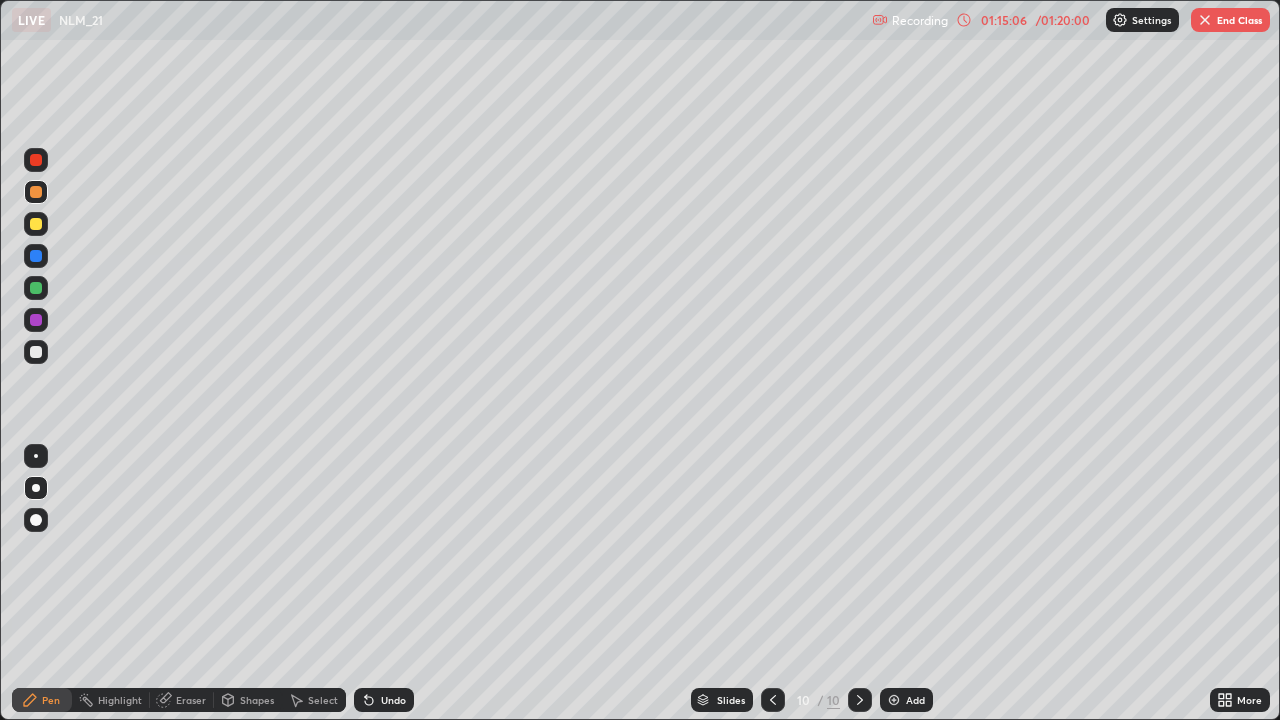 click on "End Class" at bounding box center [1230, 20] 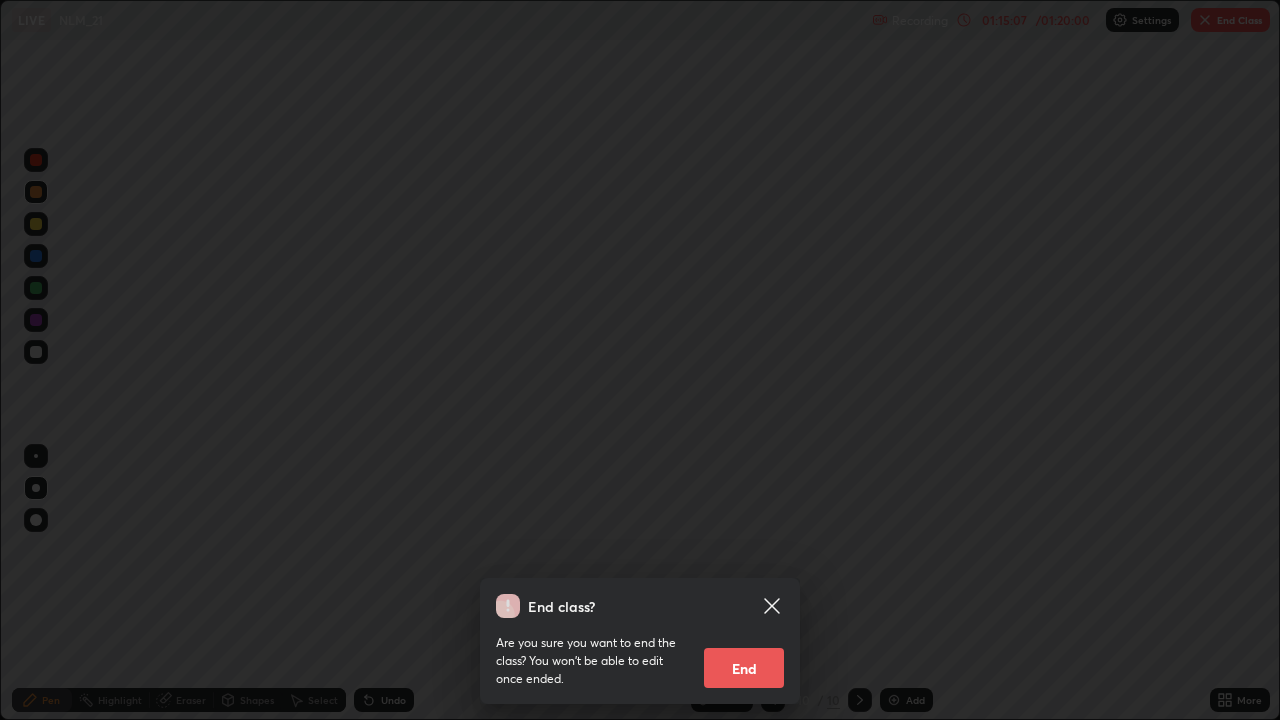 click on "End" at bounding box center [744, 668] 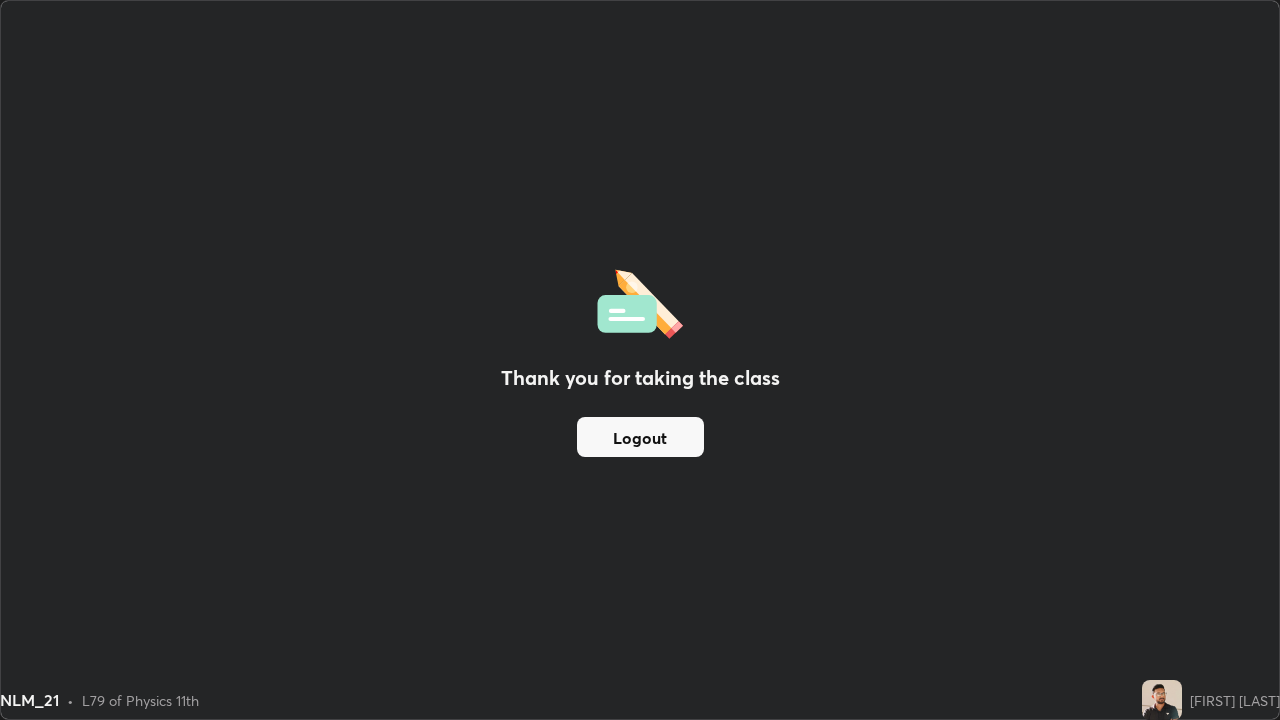 click on "Logout" at bounding box center [640, 437] 